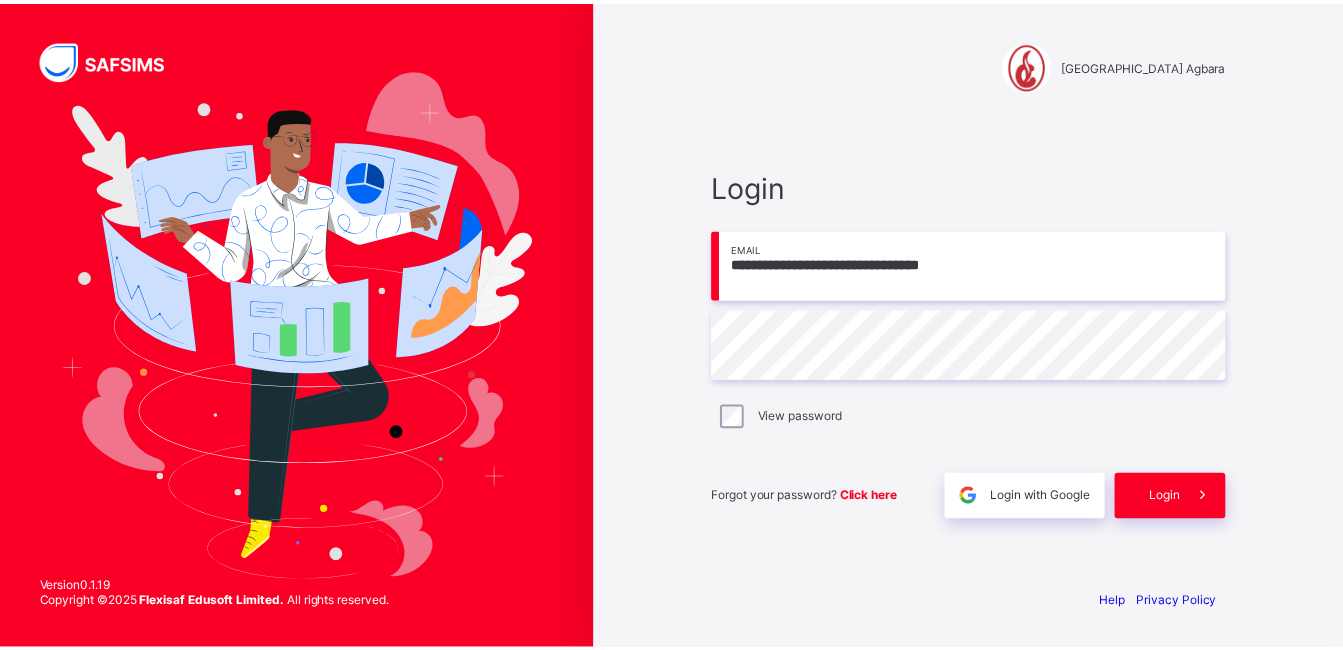 scroll, scrollTop: 0, scrollLeft: 0, axis: both 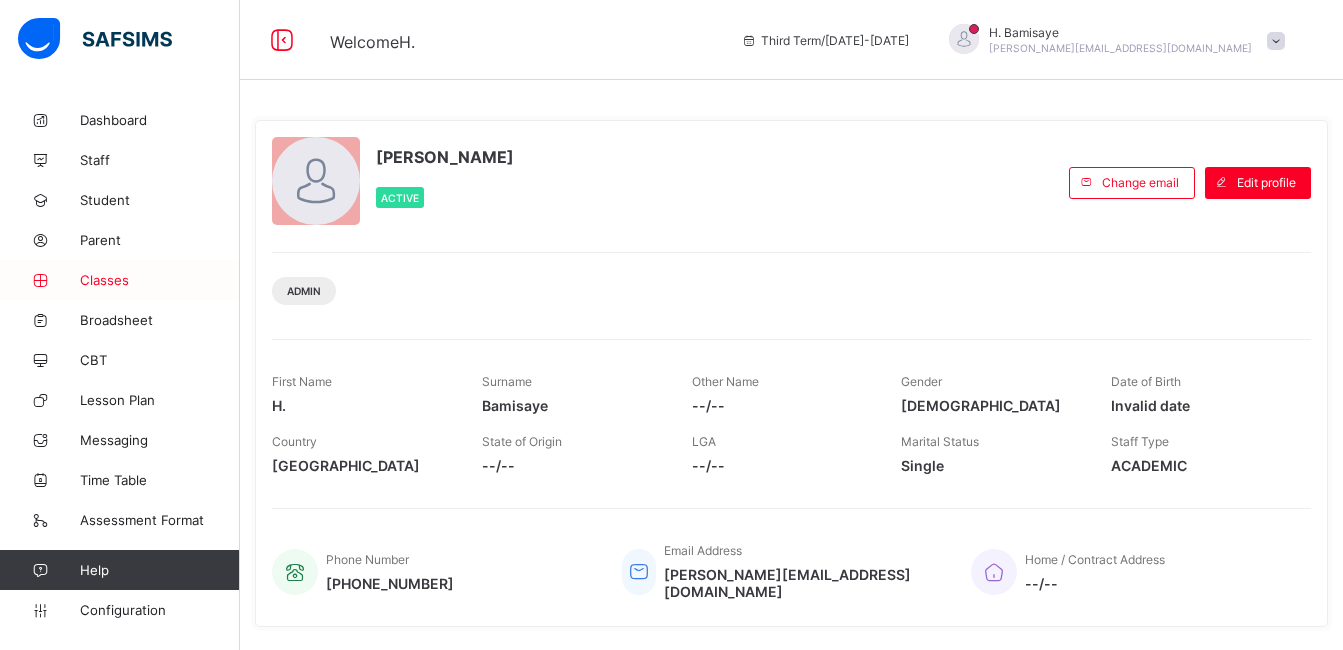 click on "Classes" at bounding box center [160, 280] 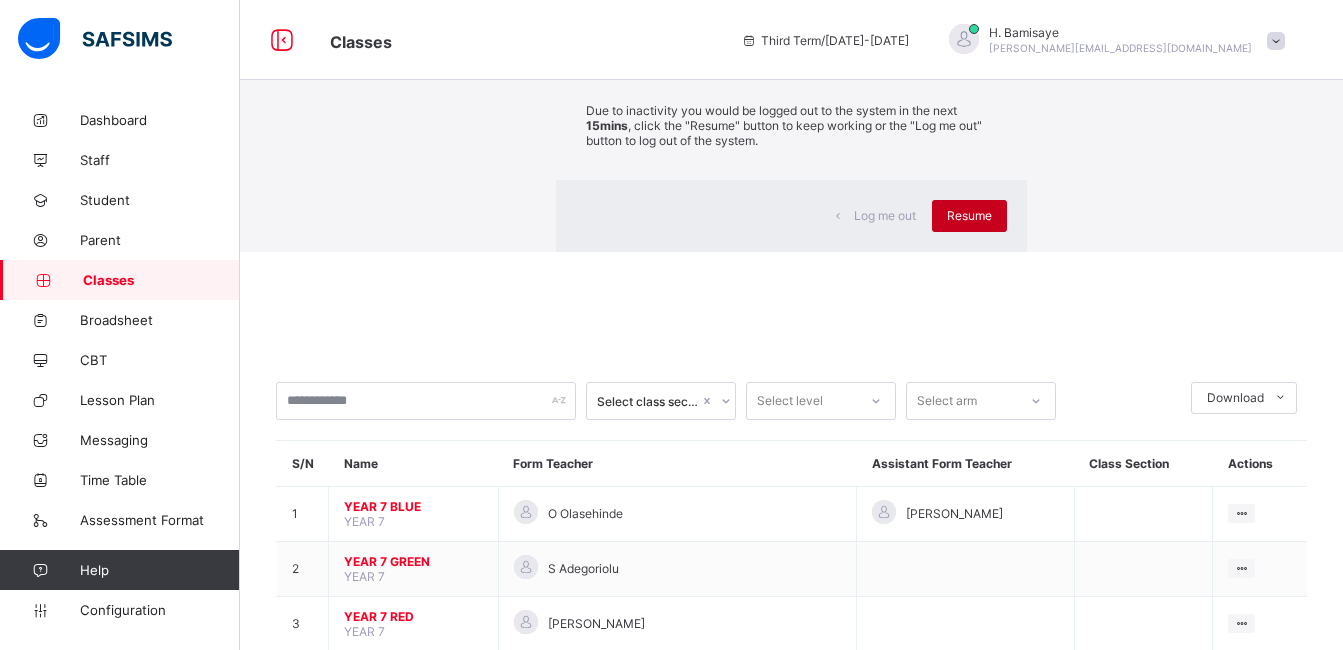 click on "Resume" at bounding box center (969, 215) 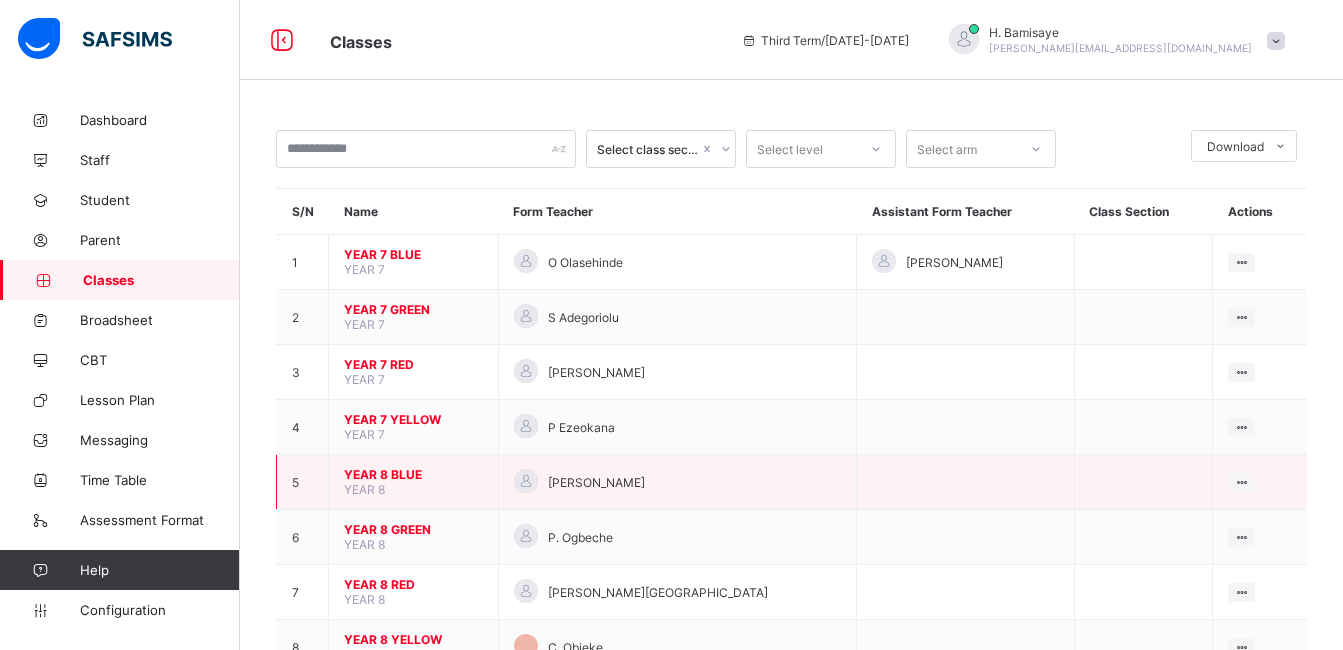 click on "YEAR 8   BLUE" at bounding box center (413, 474) 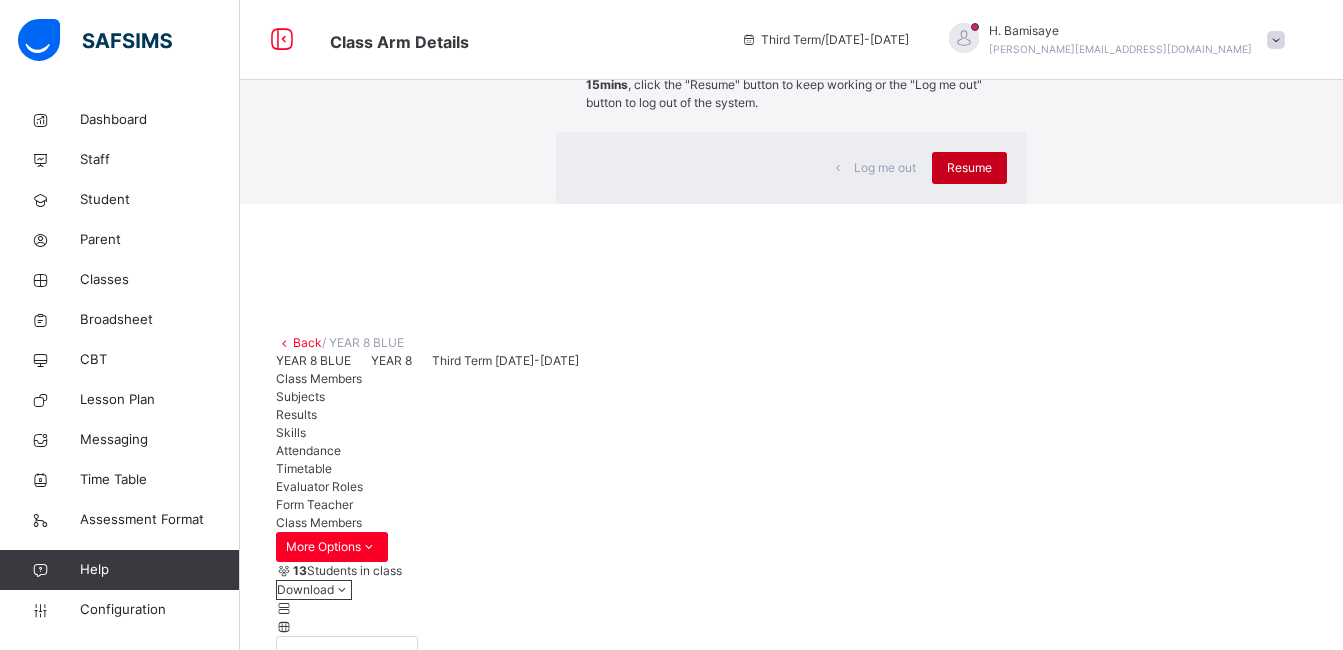 click on "Resume" at bounding box center (969, 168) 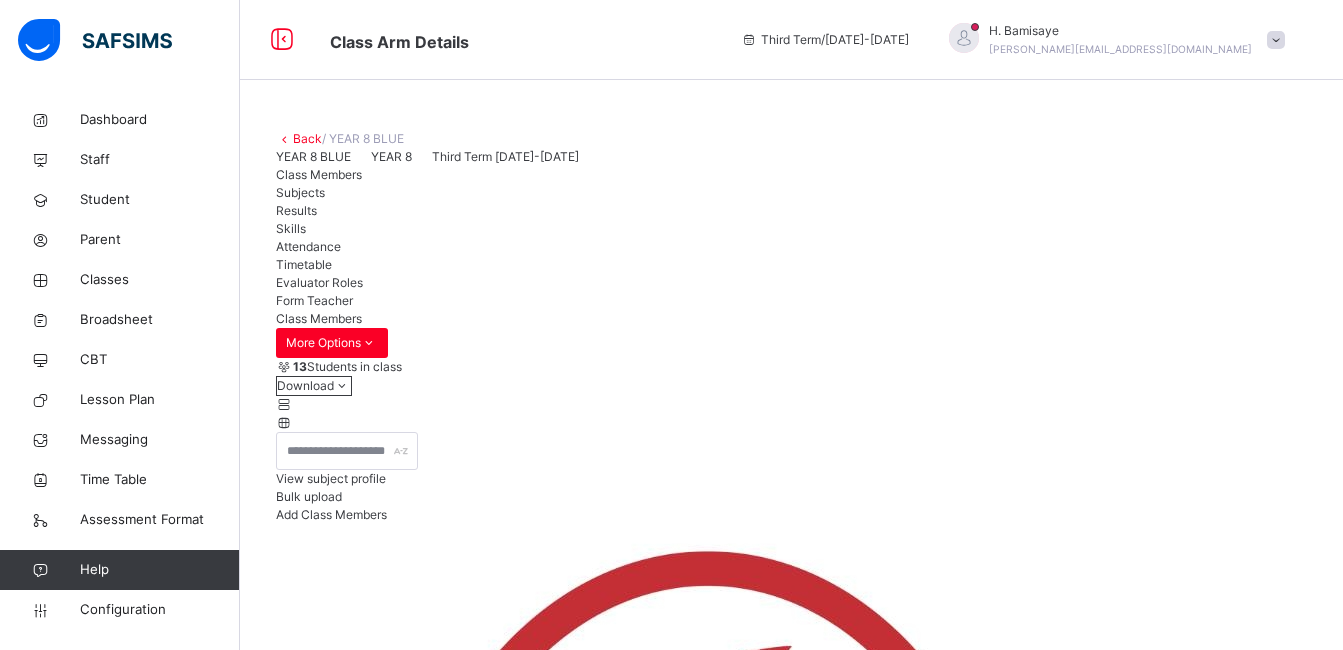 click on "Subjects" at bounding box center [300, 192] 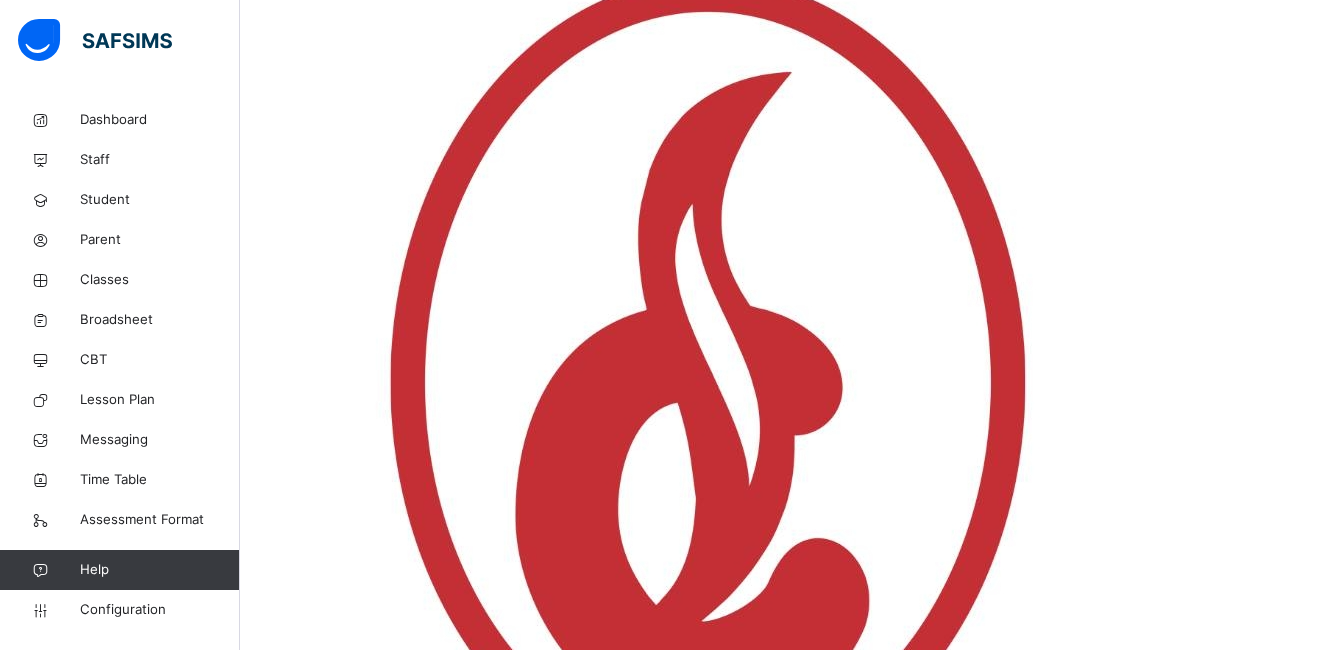 scroll, scrollTop: 578, scrollLeft: 0, axis: vertical 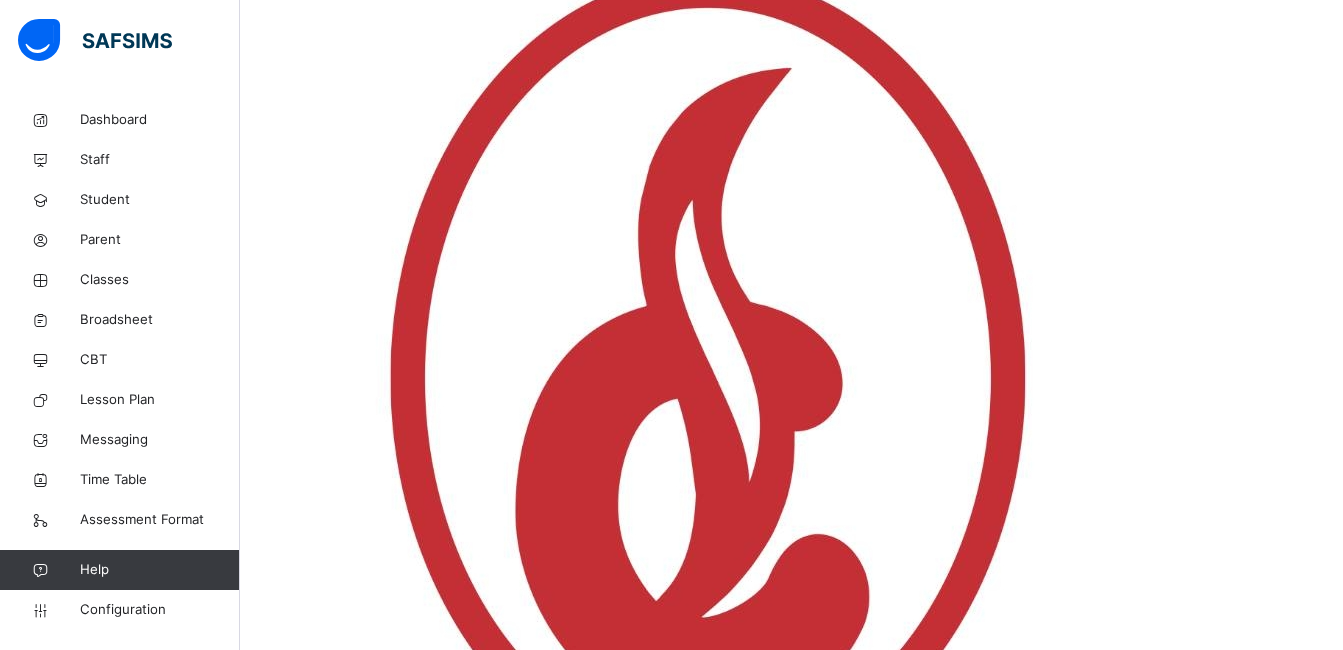 click on "Assess Students" at bounding box center [1245, 3097] 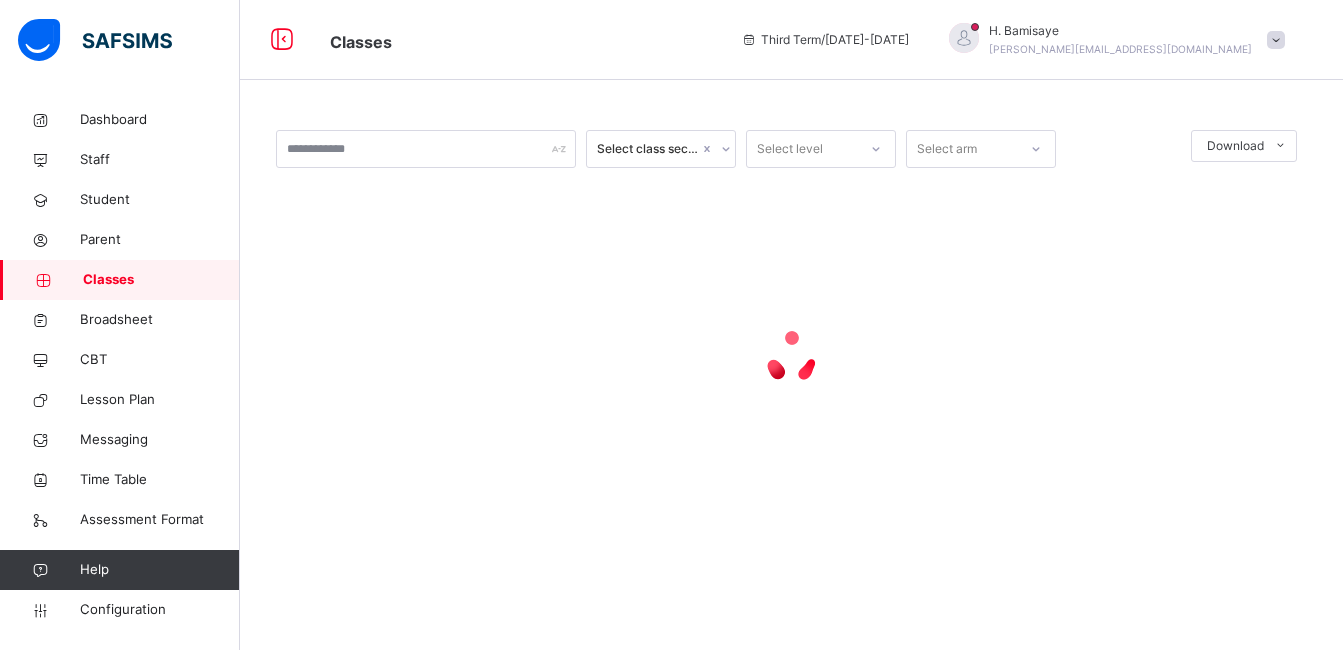 scroll, scrollTop: 0, scrollLeft: 0, axis: both 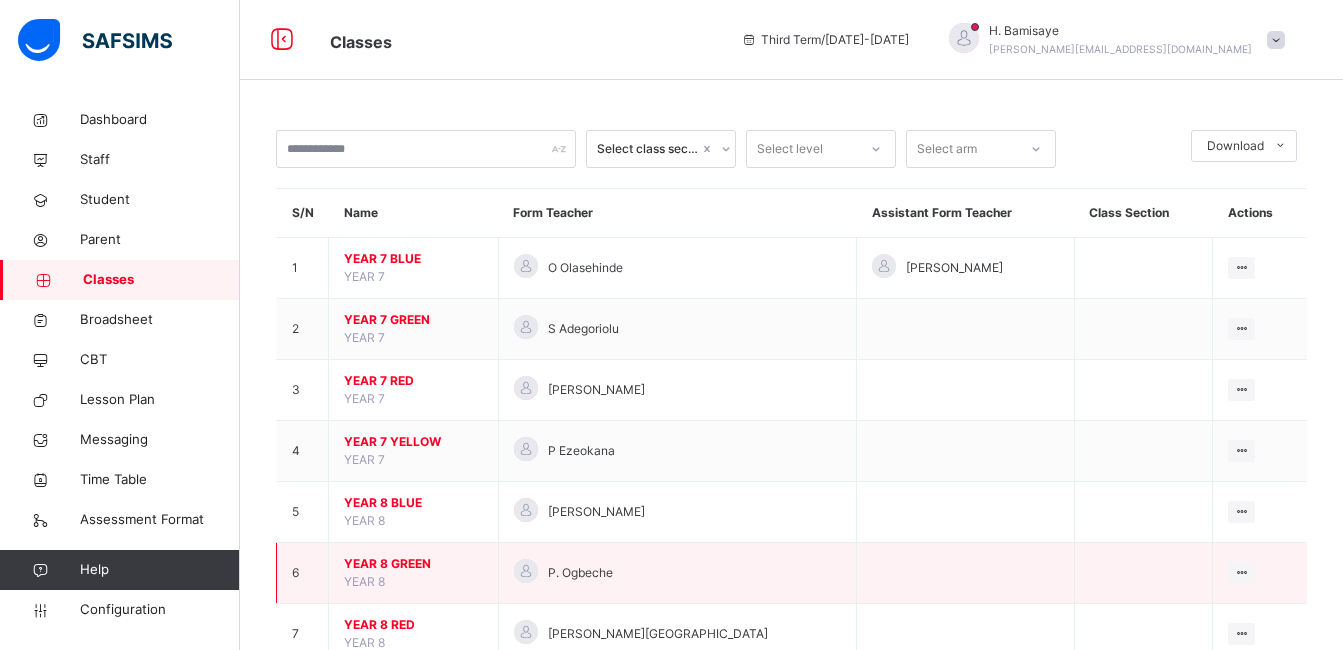 click on "YEAR 8   GREEN" at bounding box center [413, 564] 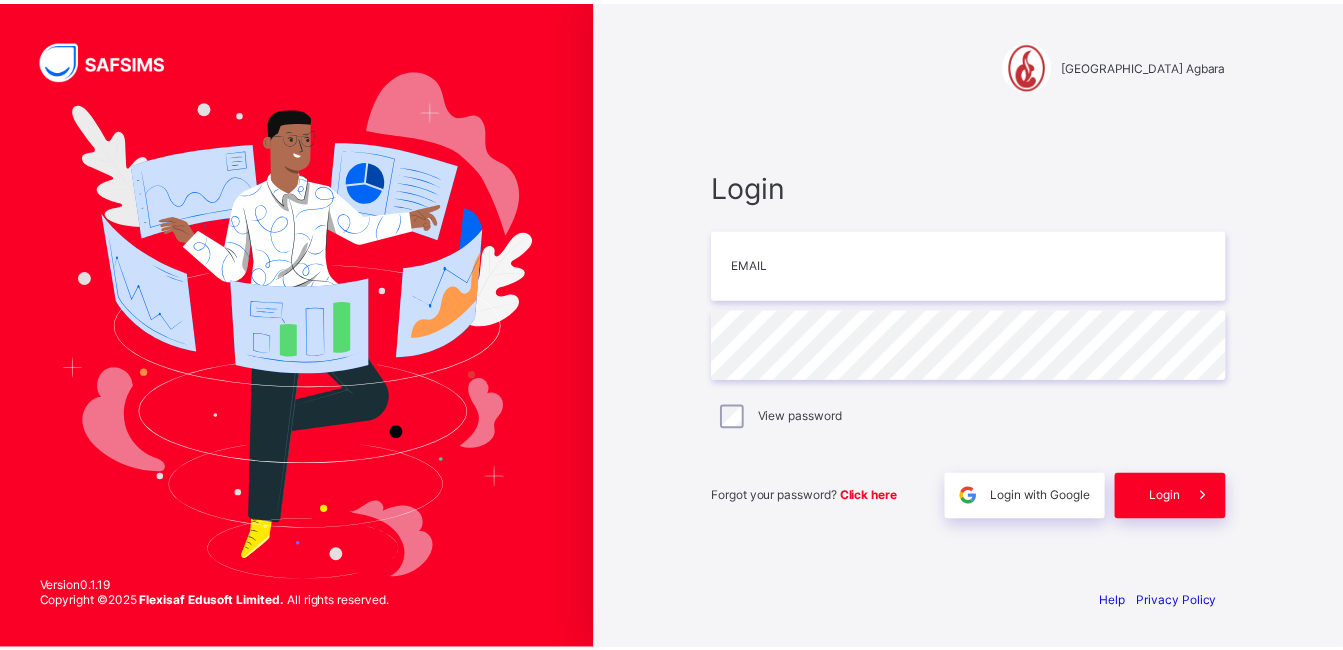 scroll, scrollTop: 0, scrollLeft: 0, axis: both 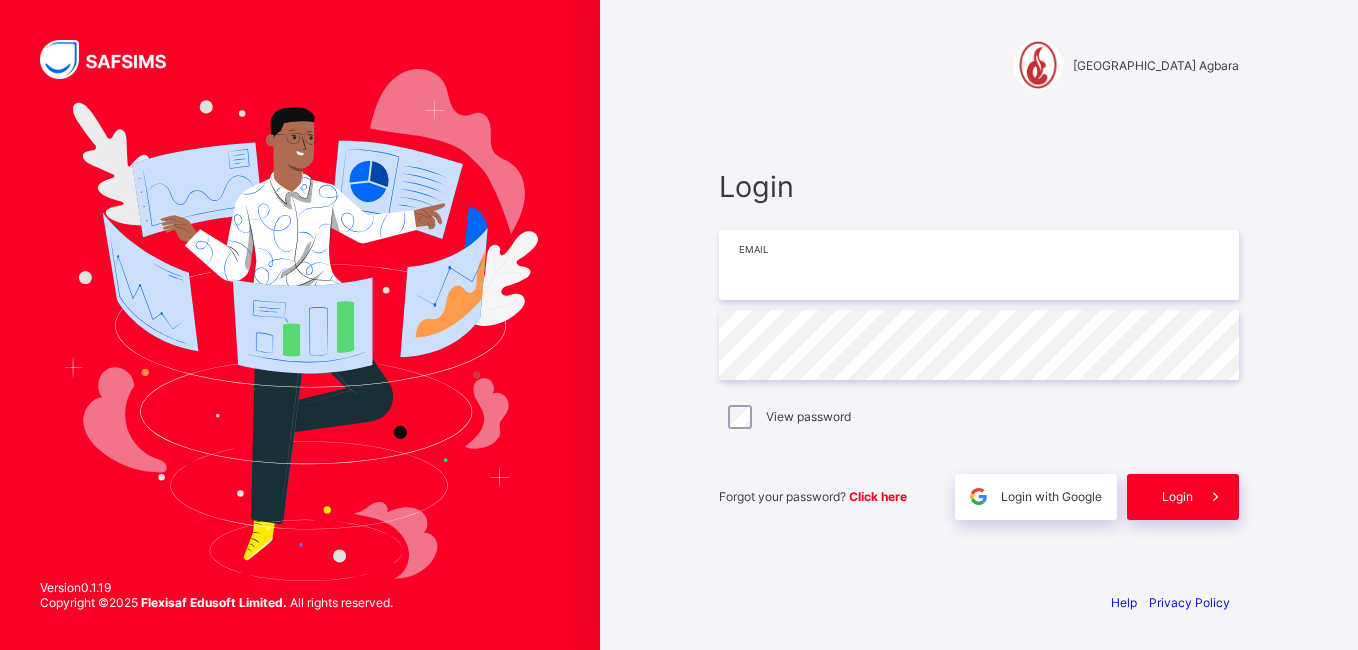 click at bounding box center (979, 265) 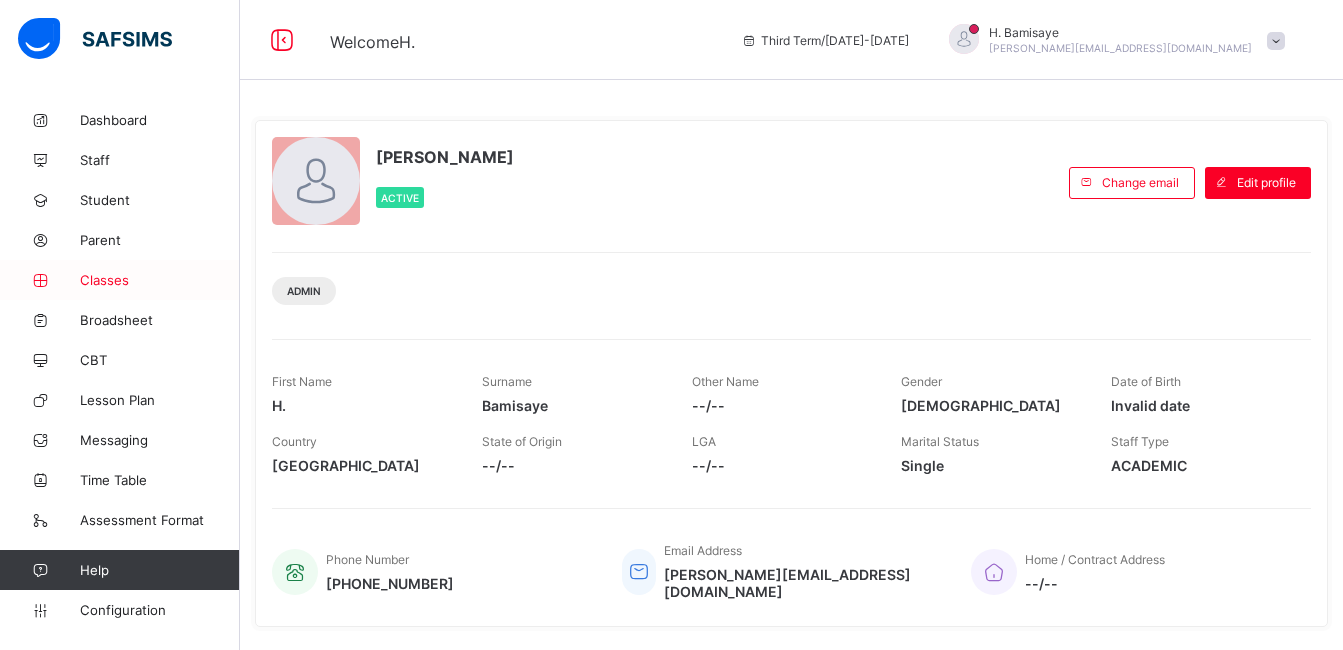 click on "Classes" at bounding box center [160, 280] 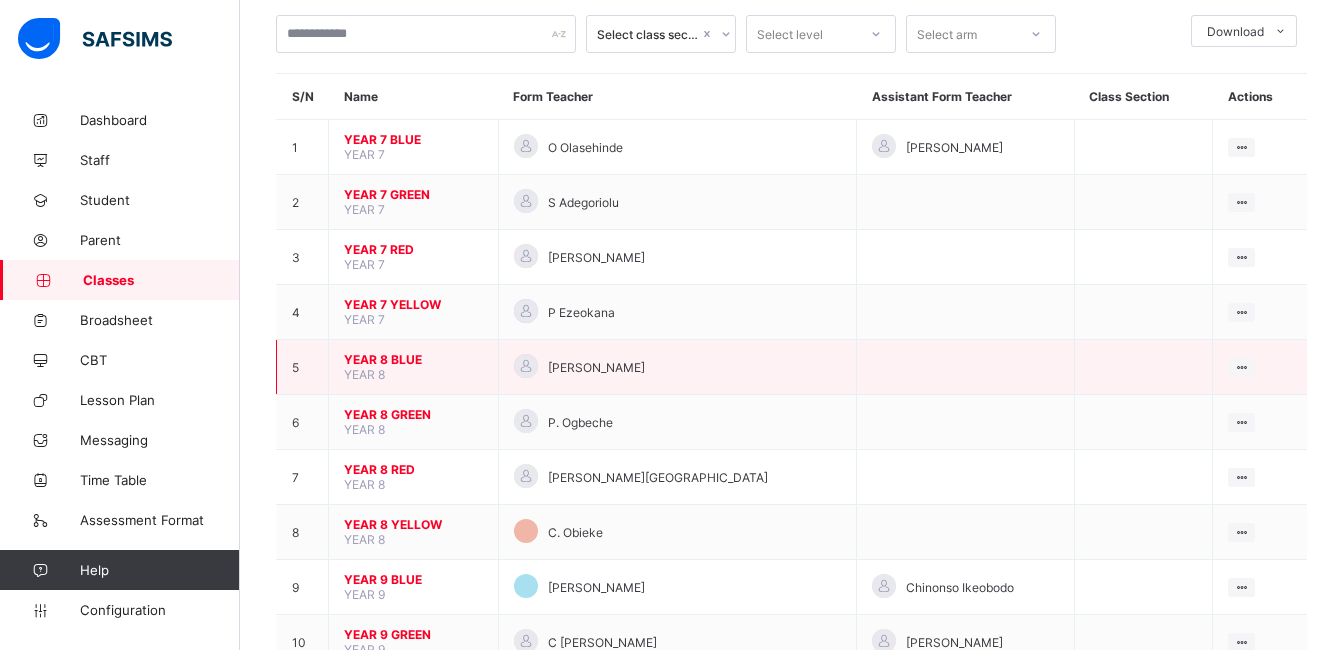 scroll, scrollTop: 126, scrollLeft: 0, axis: vertical 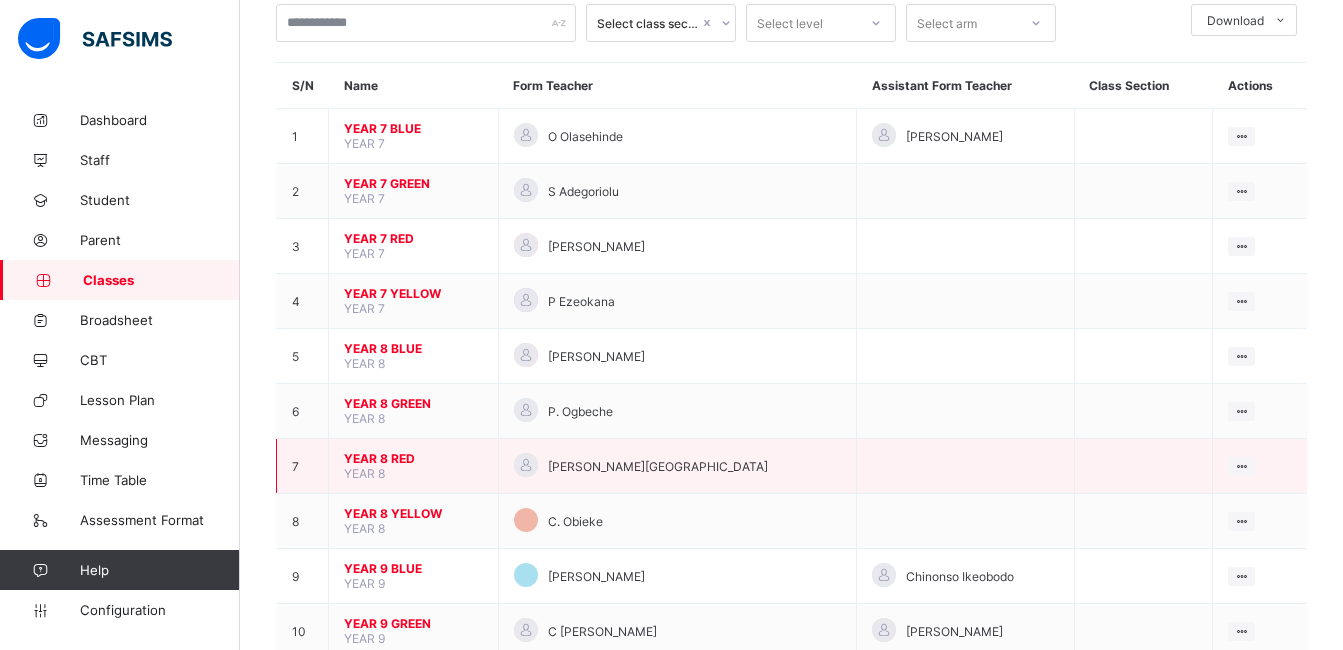 click on "YEAR 8   RED" at bounding box center (413, 458) 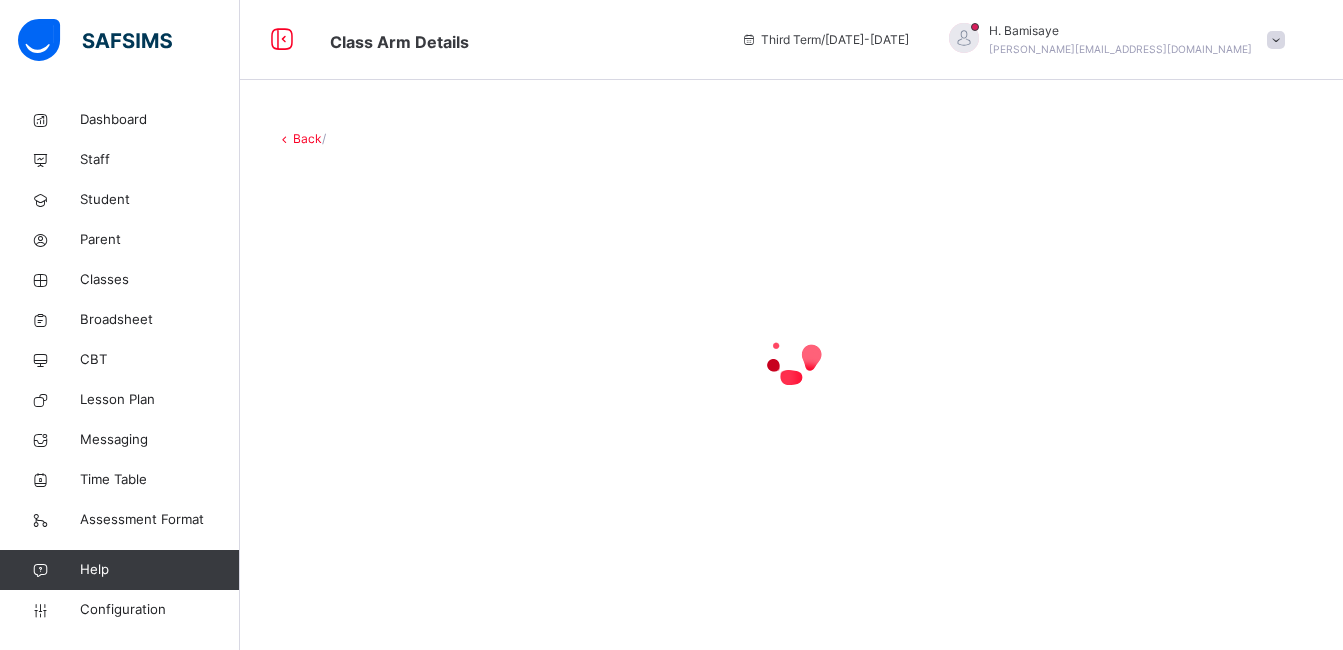 scroll, scrollTop: 0, scrollLeft: 0, axis: both 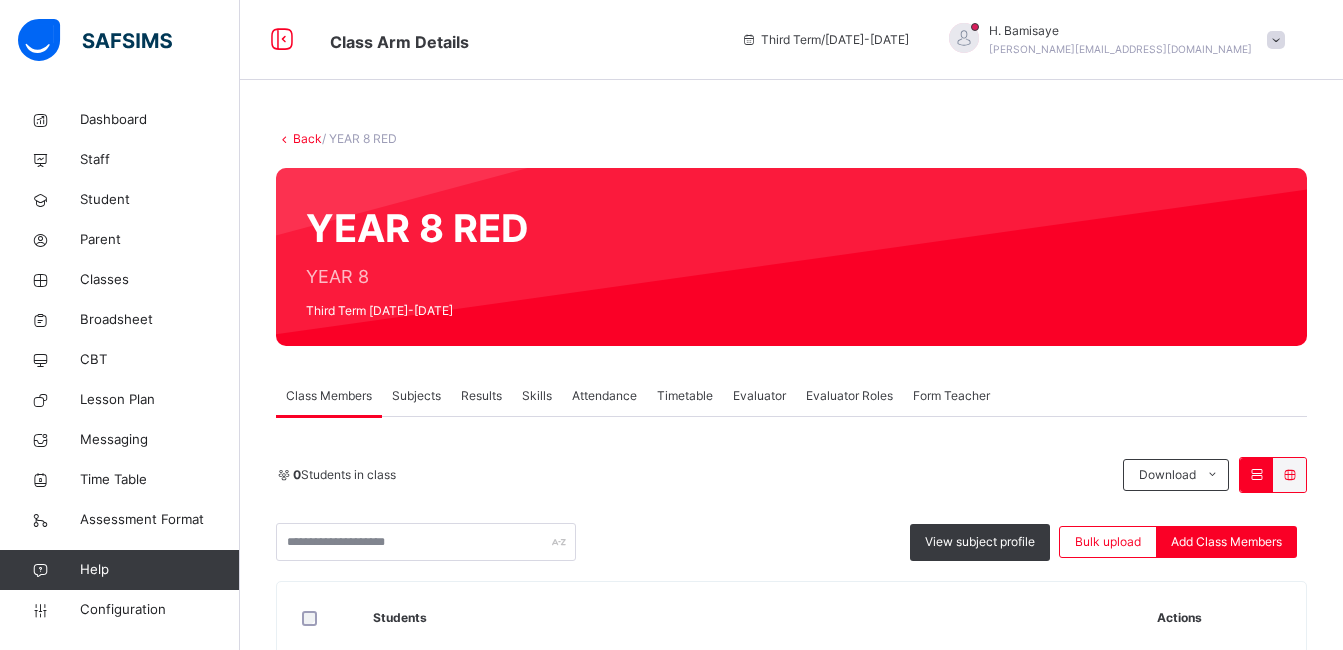 click on "Subjects" at bounding box center (416, 396) 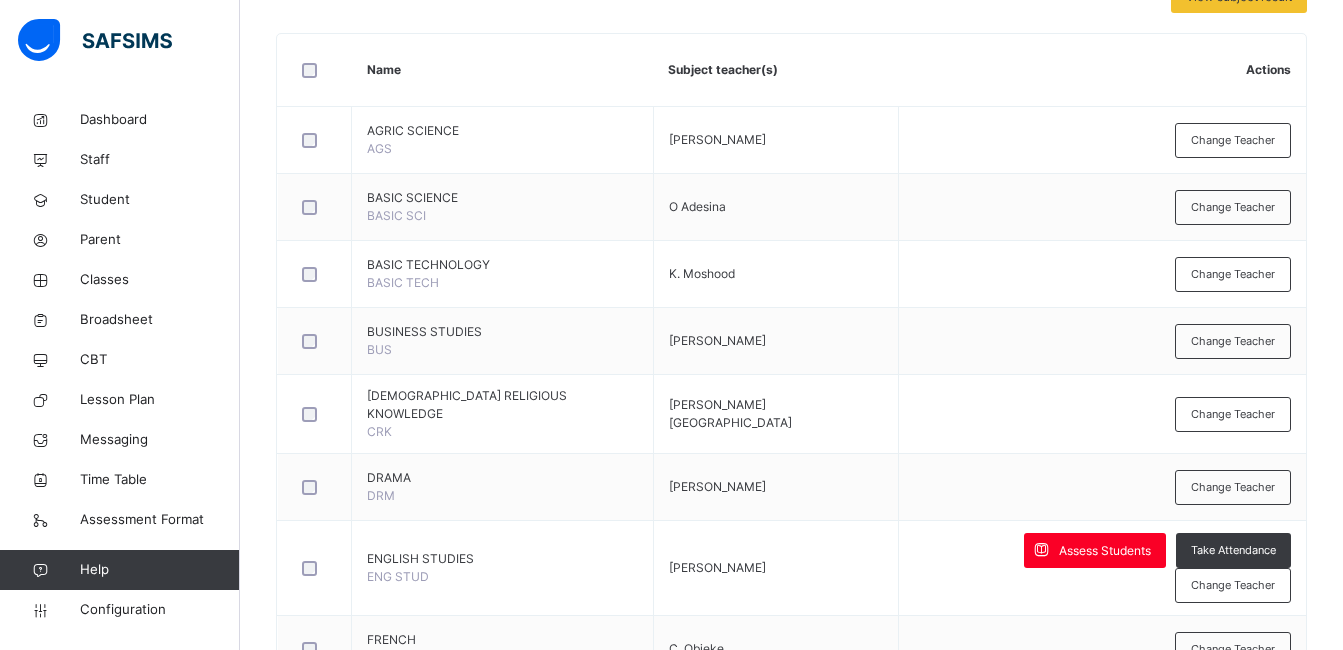 scroll, scrollTop: 472, scrollLeft: 0, axis: vertical 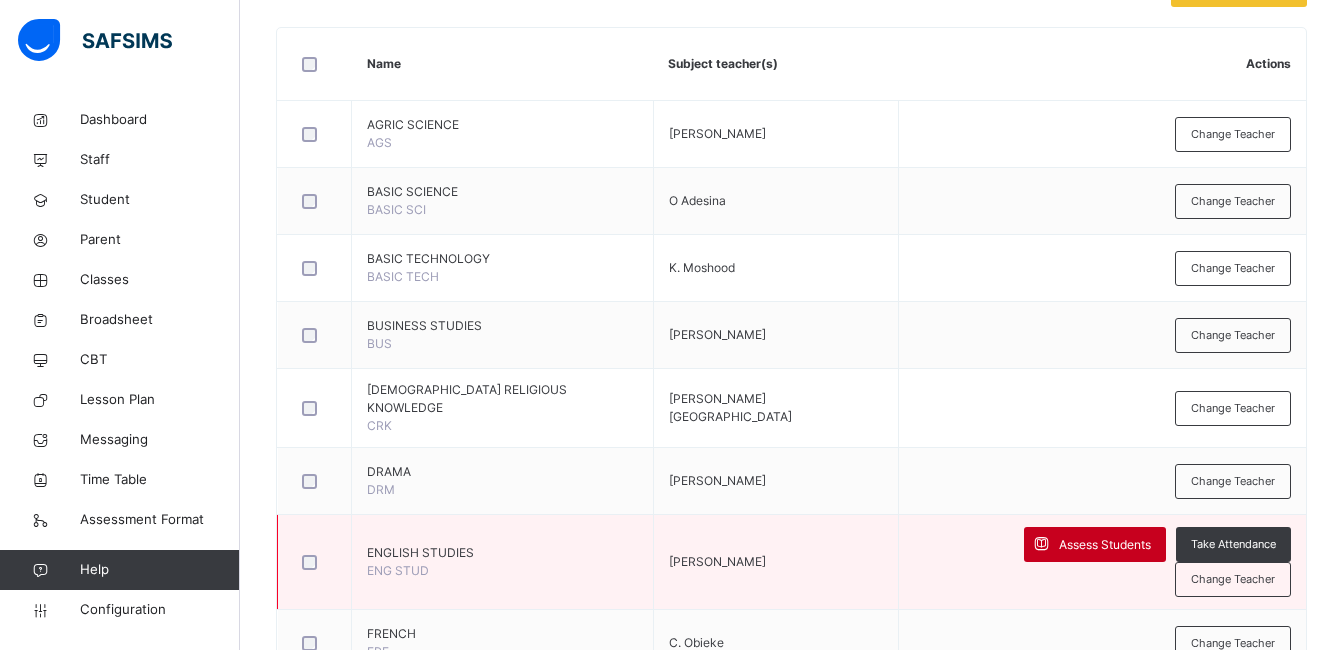 click on "Assess Students" at bounding box center [1105, 545] 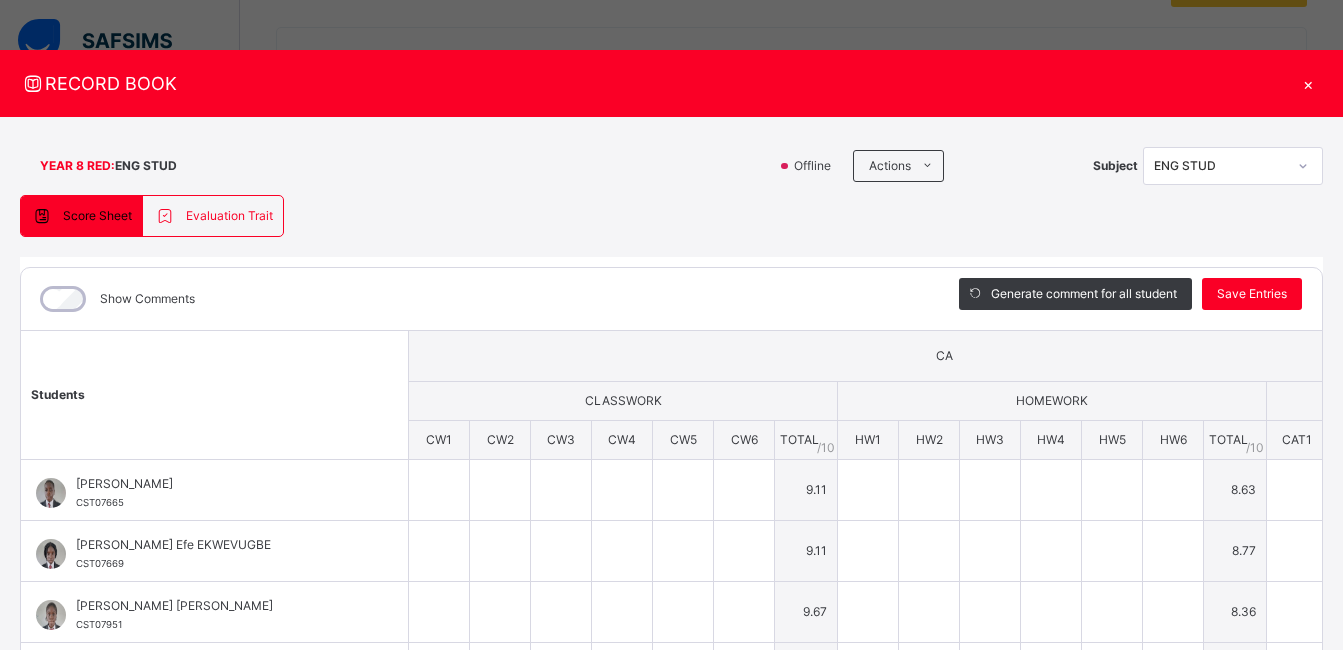 type on "*" 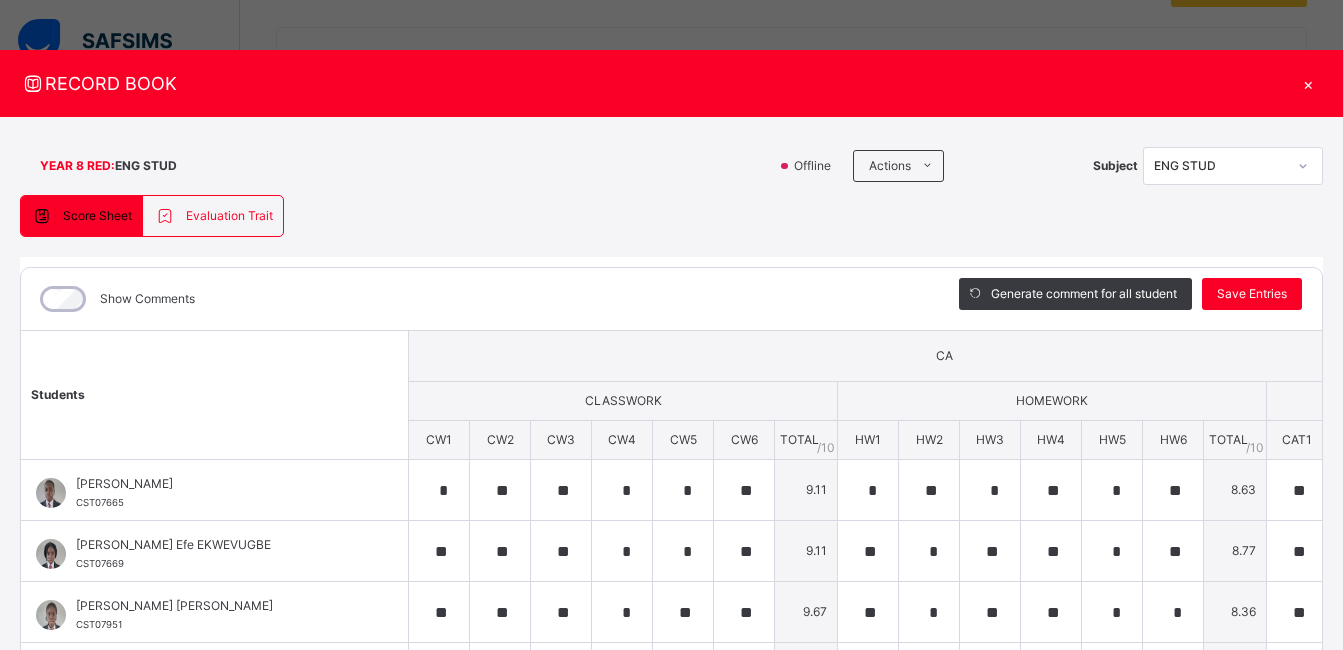 type on "**" 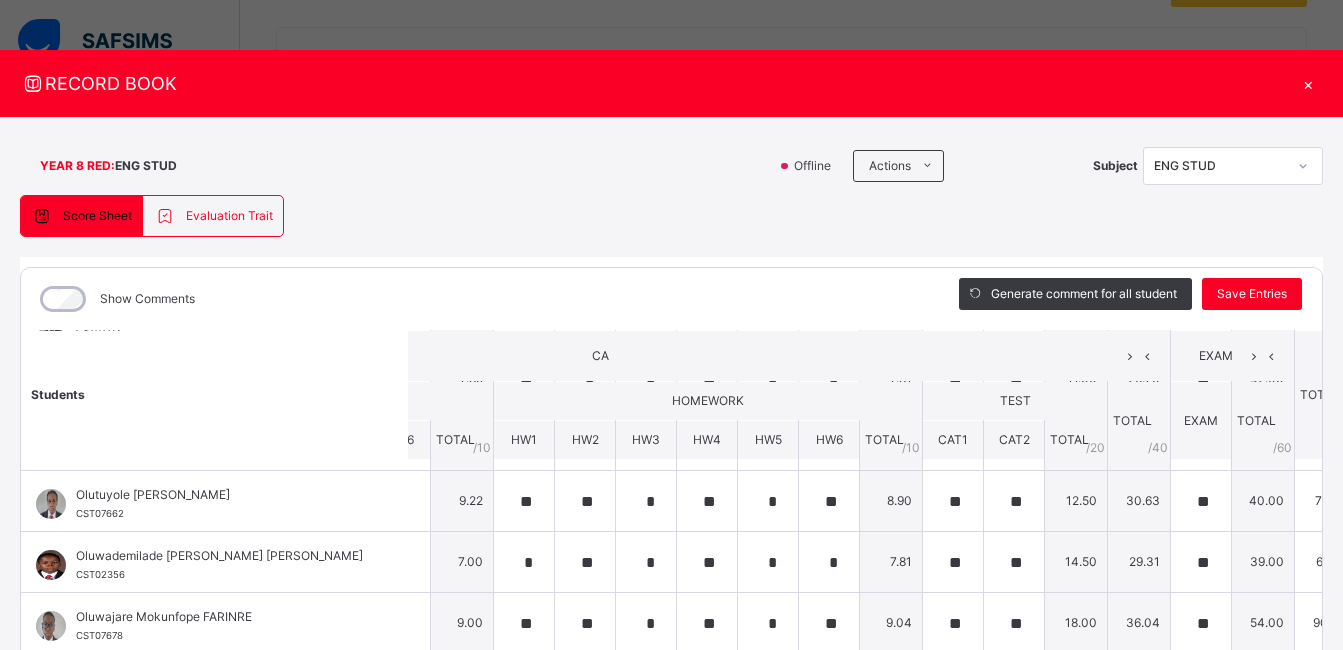 scroll, scrollTop: 499, scrollLeft: 343, axis: both 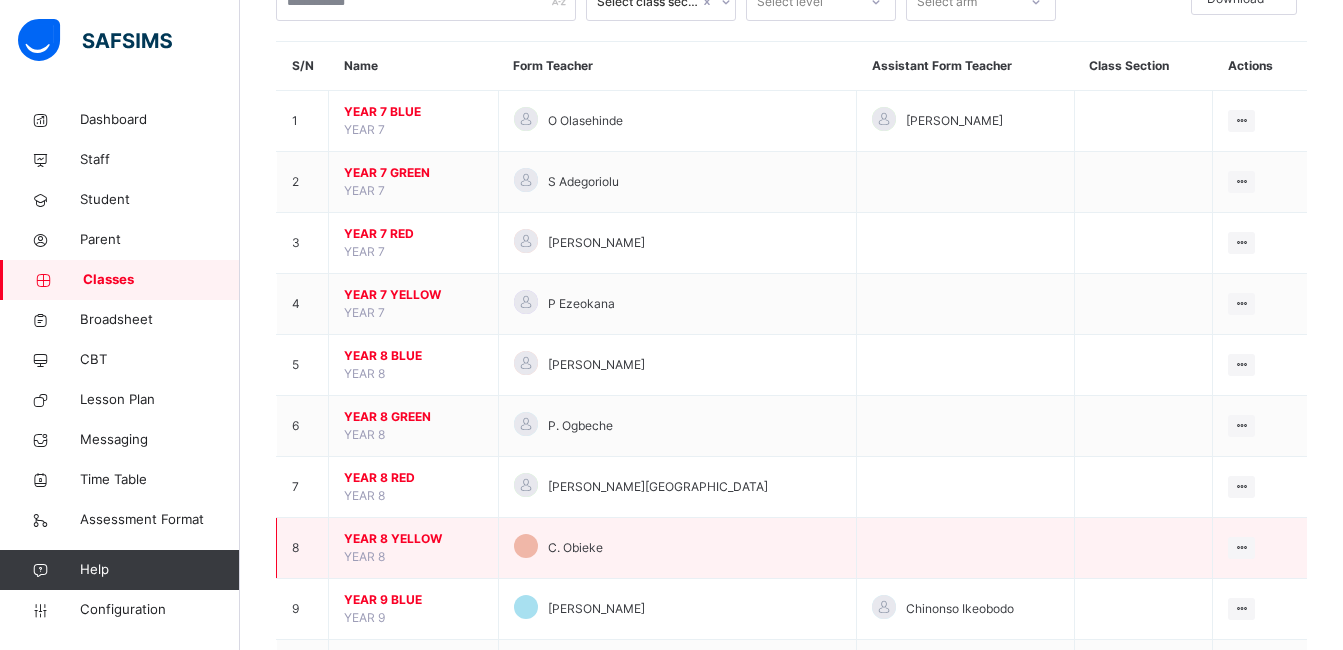 click on "YEAR 8   YELLOW" at bounding box center [413, 539] 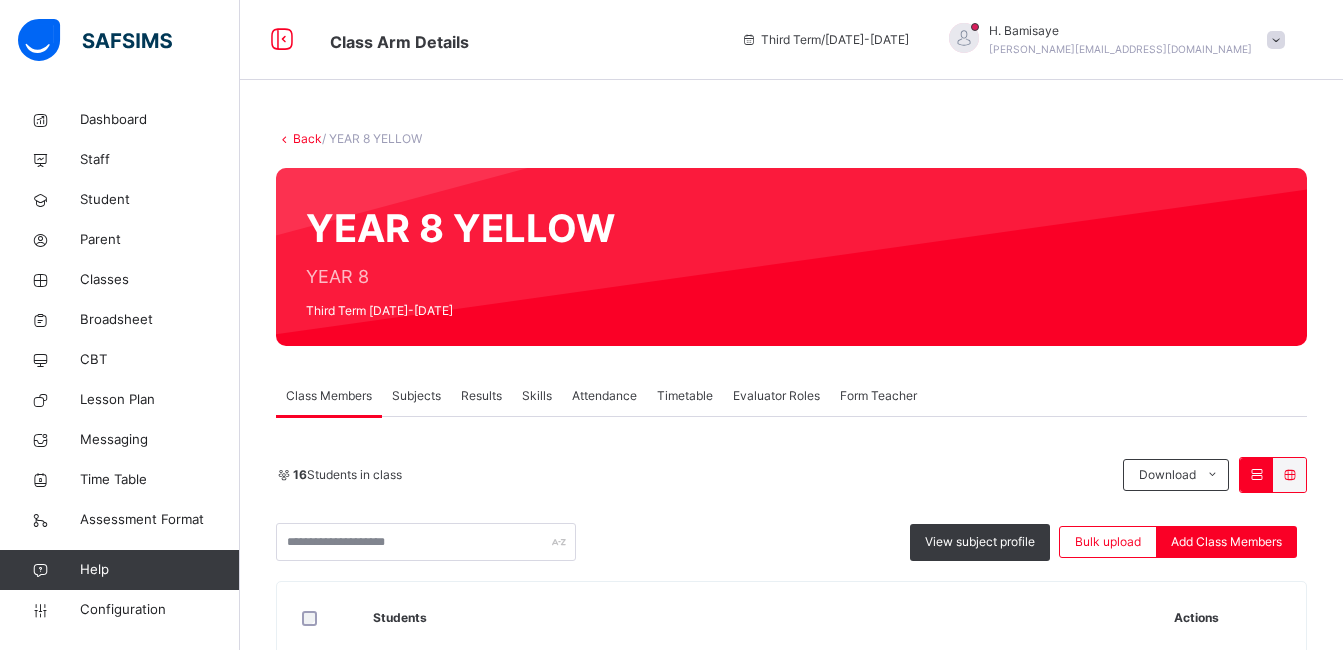 click on "Subjects" at bounding box center [416, 396] 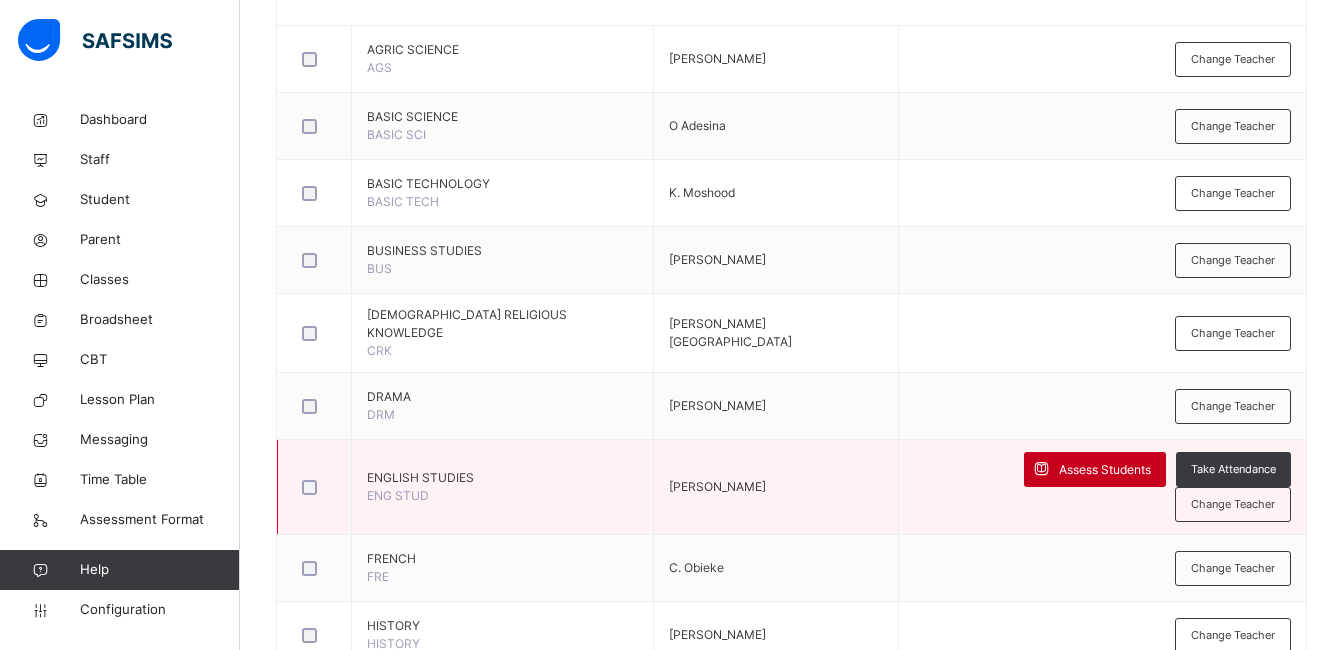 scroll, scrollTop: 548, scrollLeft: 0, axis: vertical 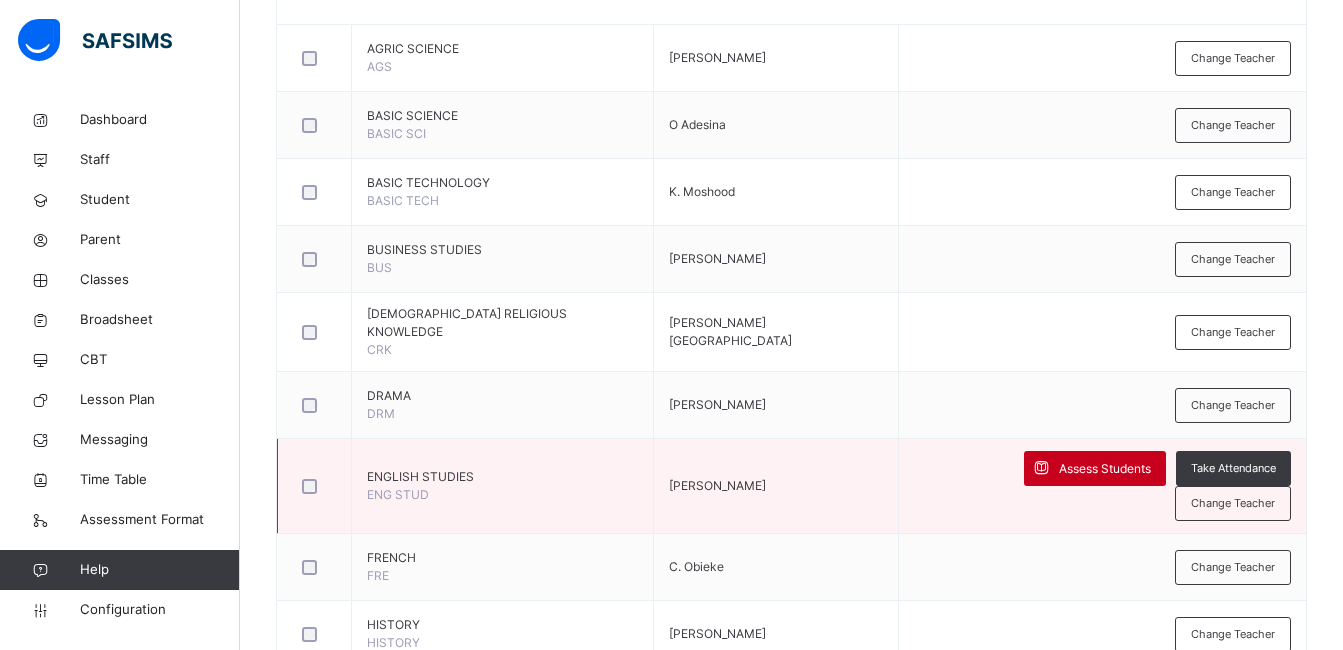 click on "Assess Students" at bounding box center [1095, 468] 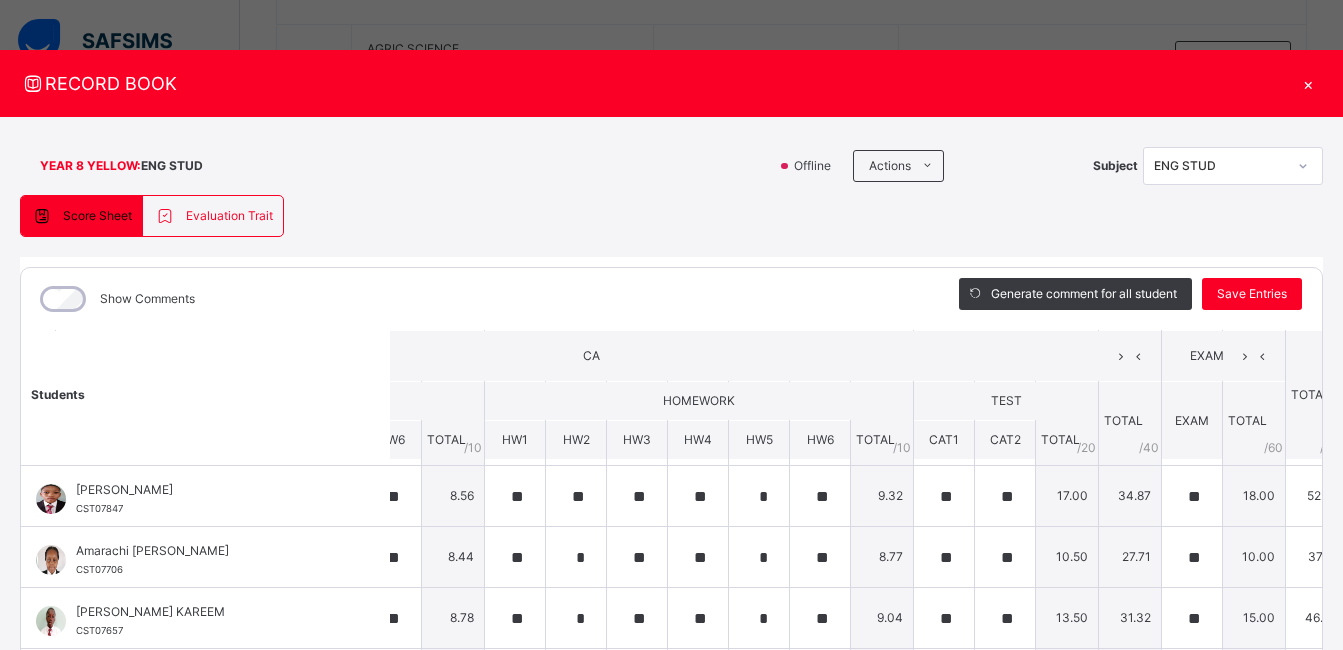 scroll, scrollTop: 0, scrollLeft: 335, axis: horizontal 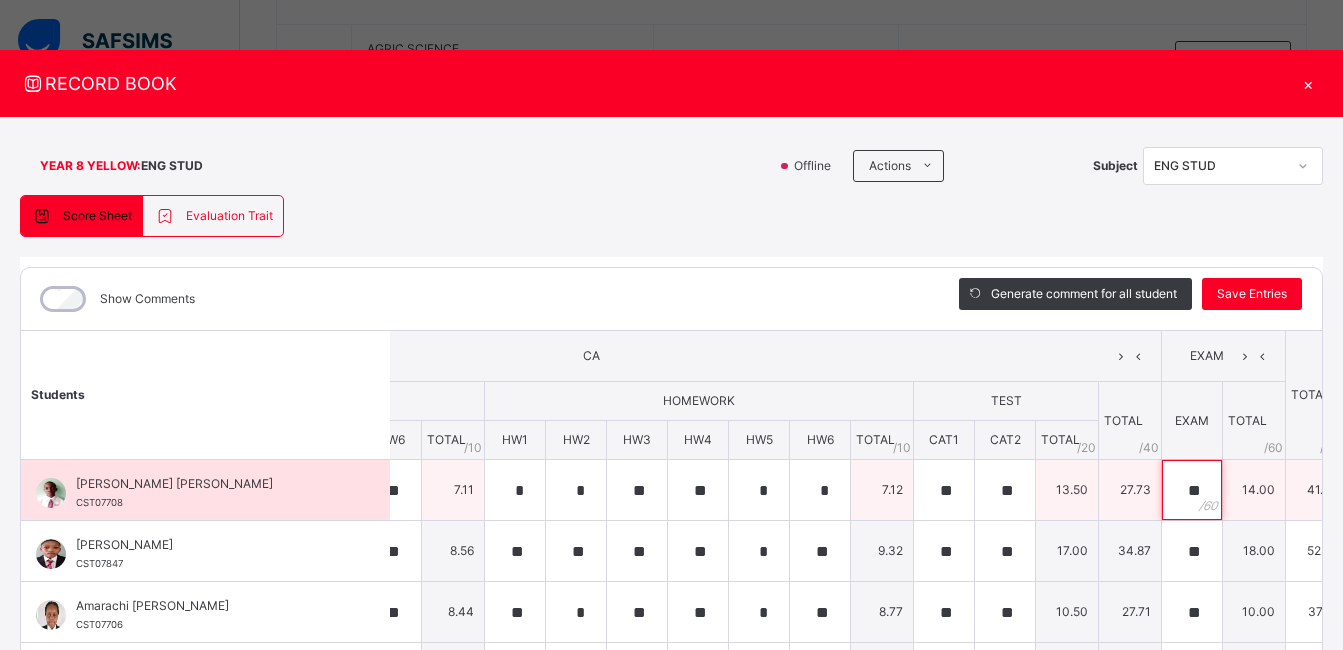 click on "**" at bounding box center (1192, 490) 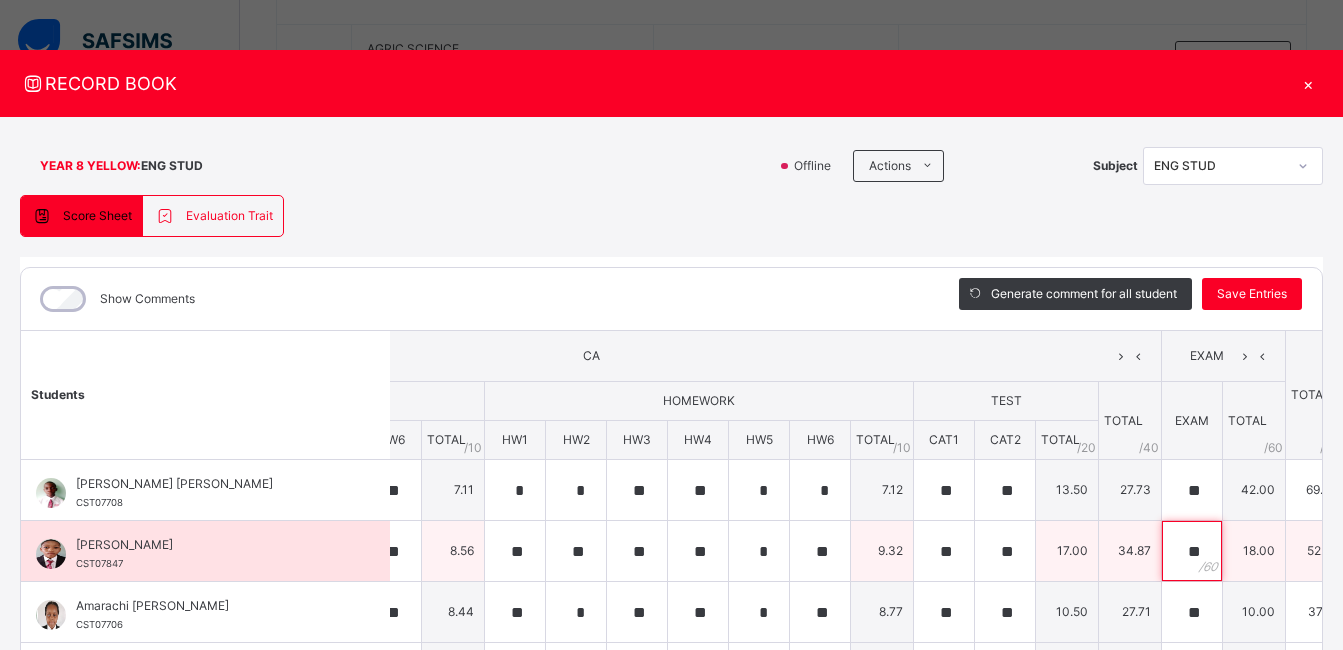 click on "**" at bounding box center [1192, 551] 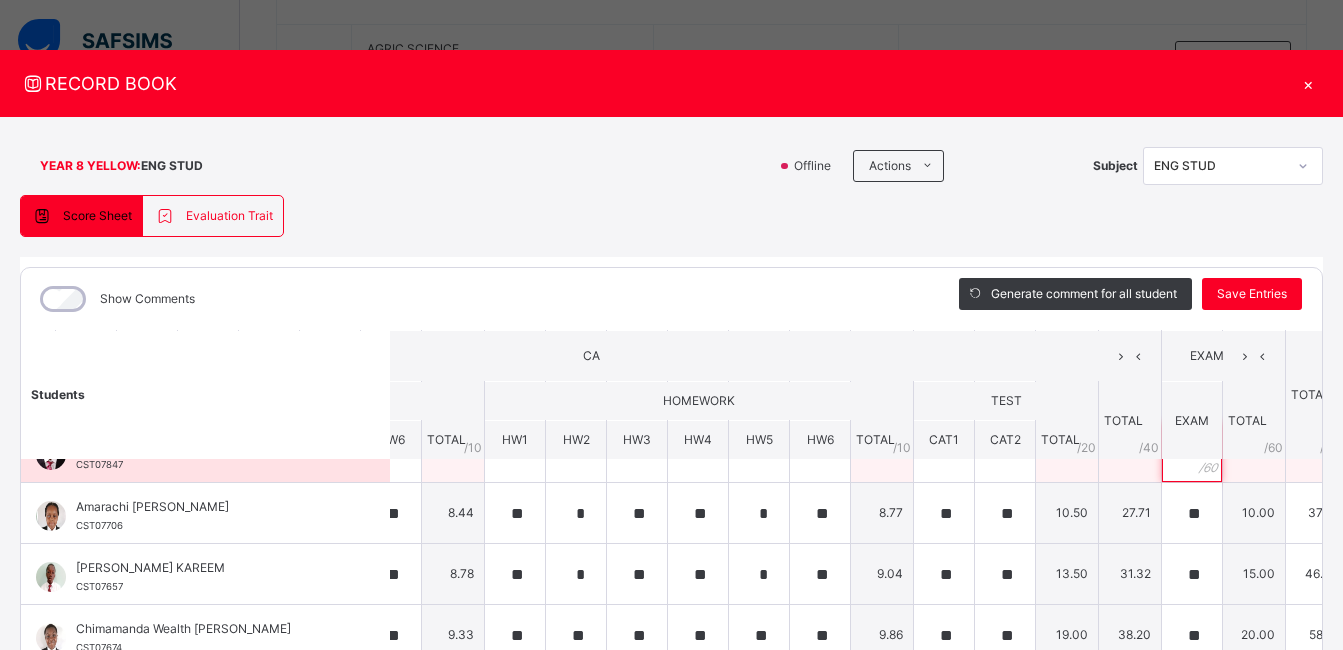 scroll, scrollTop: 104, scrollLeft: 335, axis: both 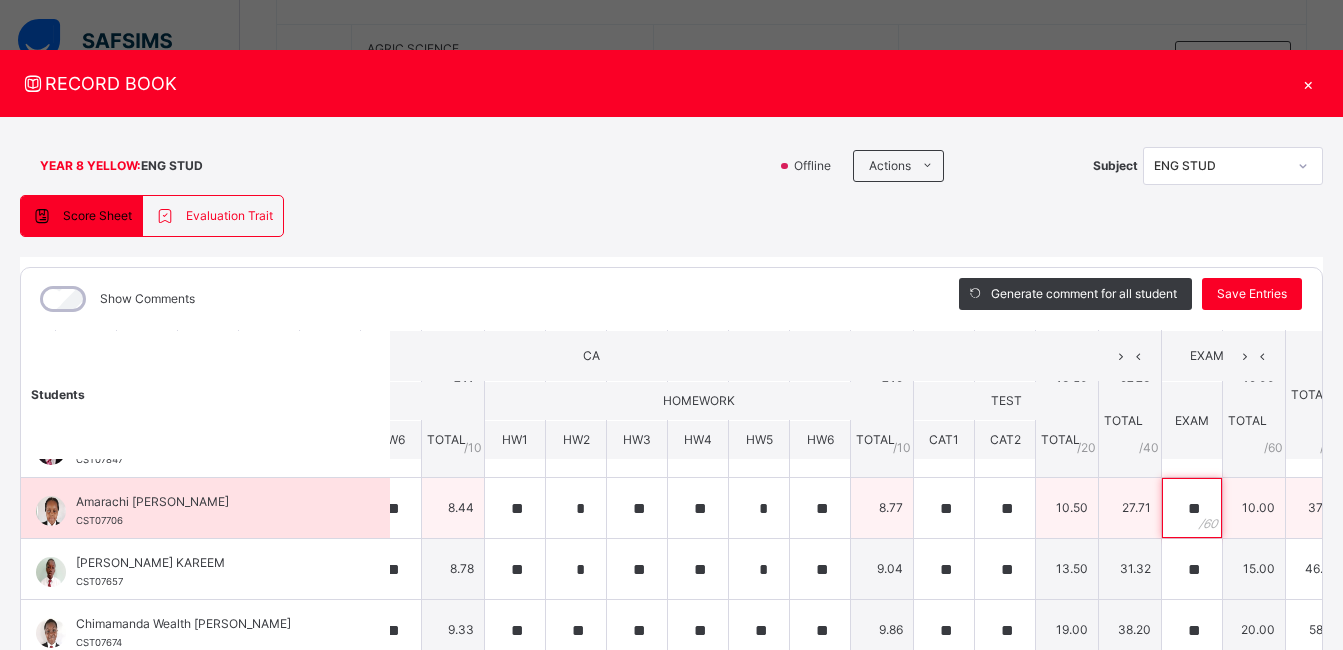 click on "**" at bounding box center (1192, 508) 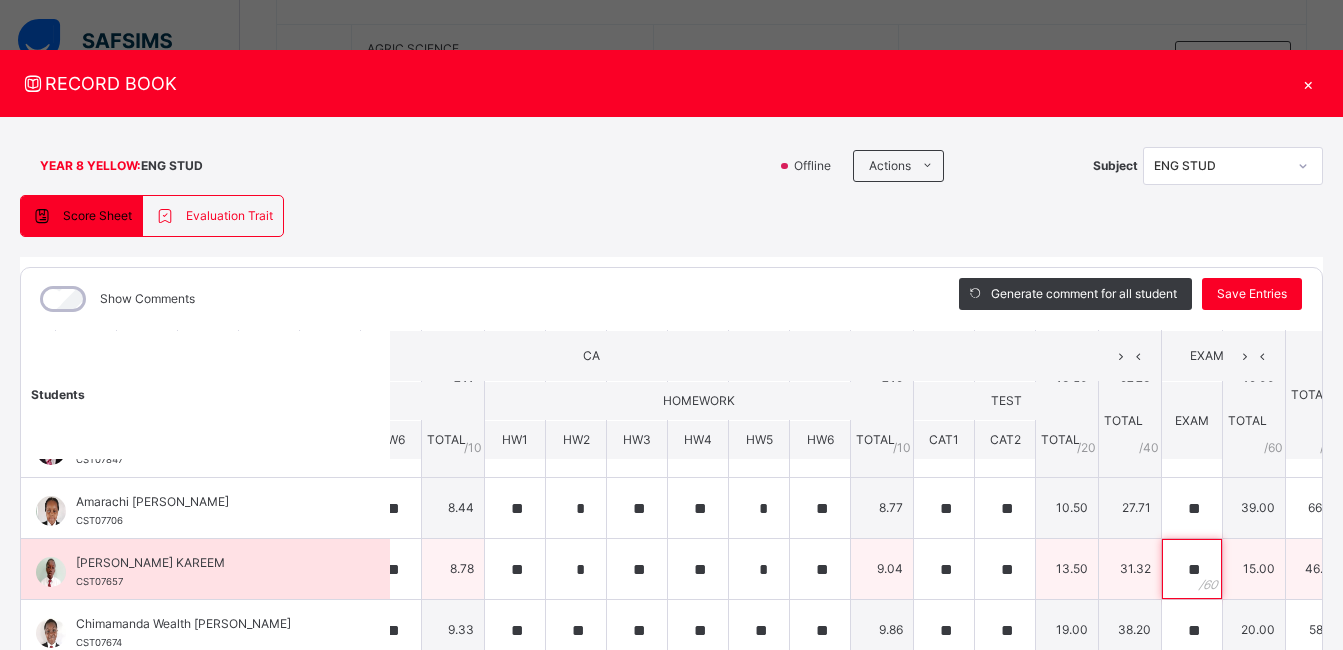 click on "**" at bounding box center [1192, 569] 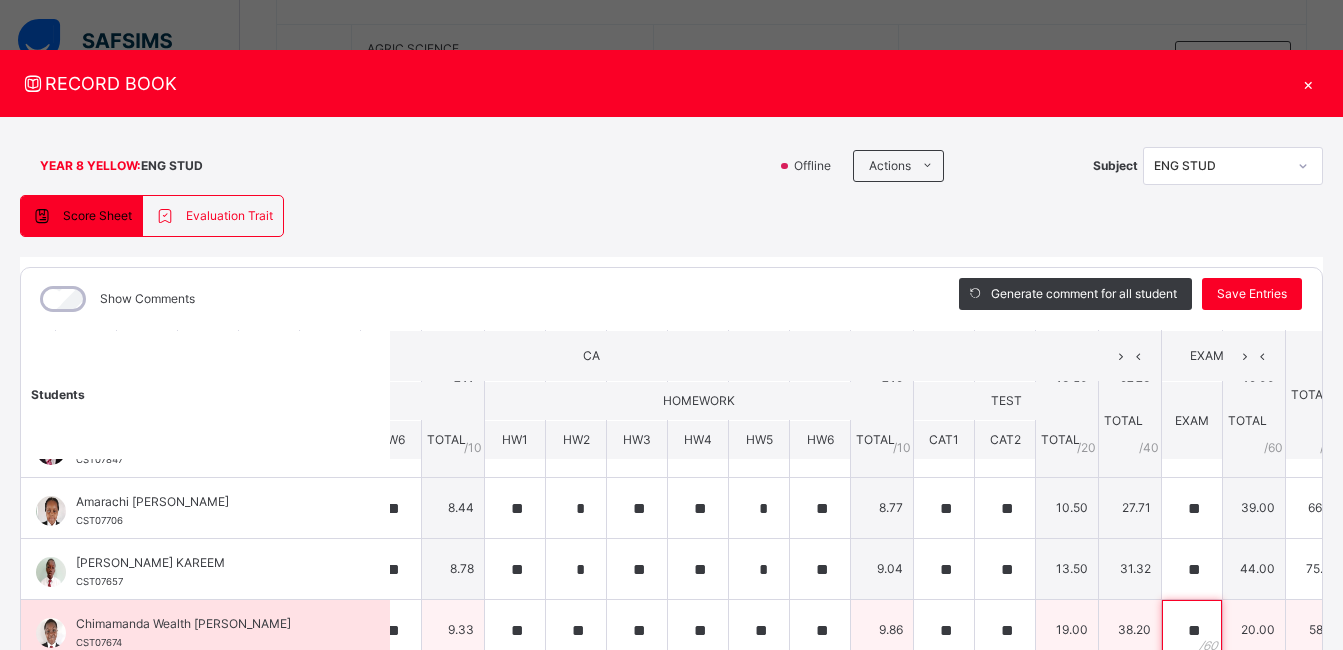 click on "**" at bounding box center (1192, 630) 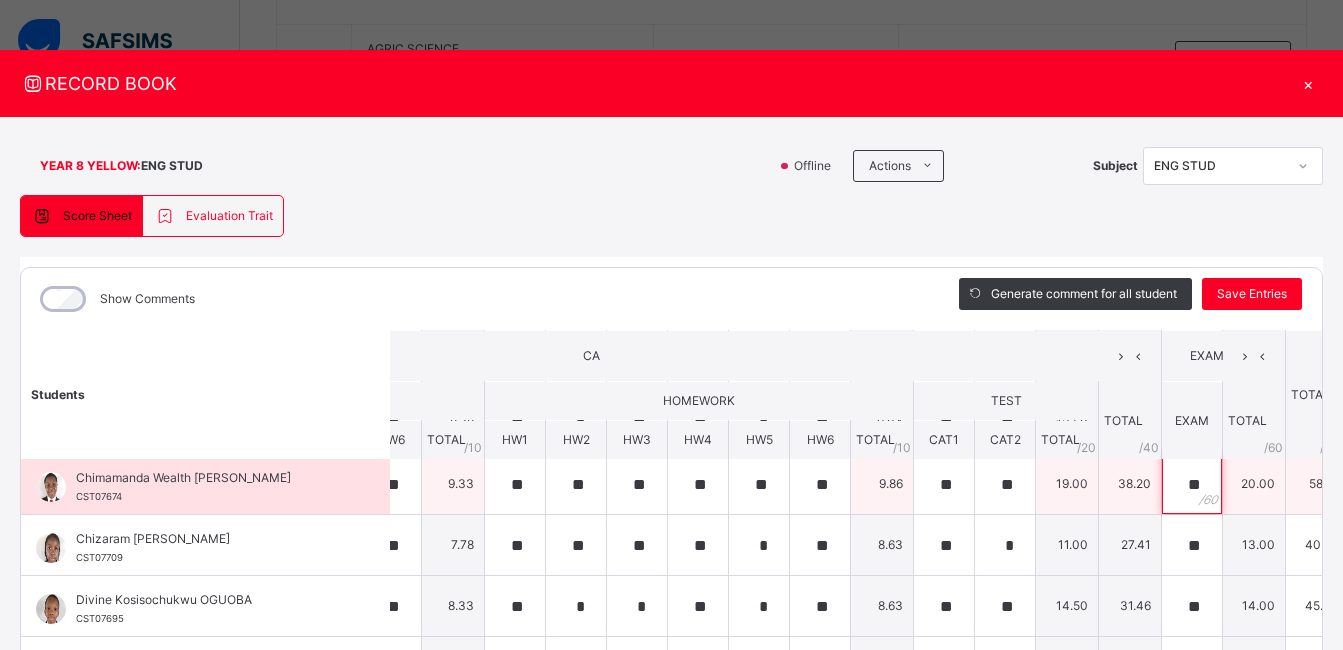 scroll, scrollTop: 251, scrollLeft: 335, axis: both 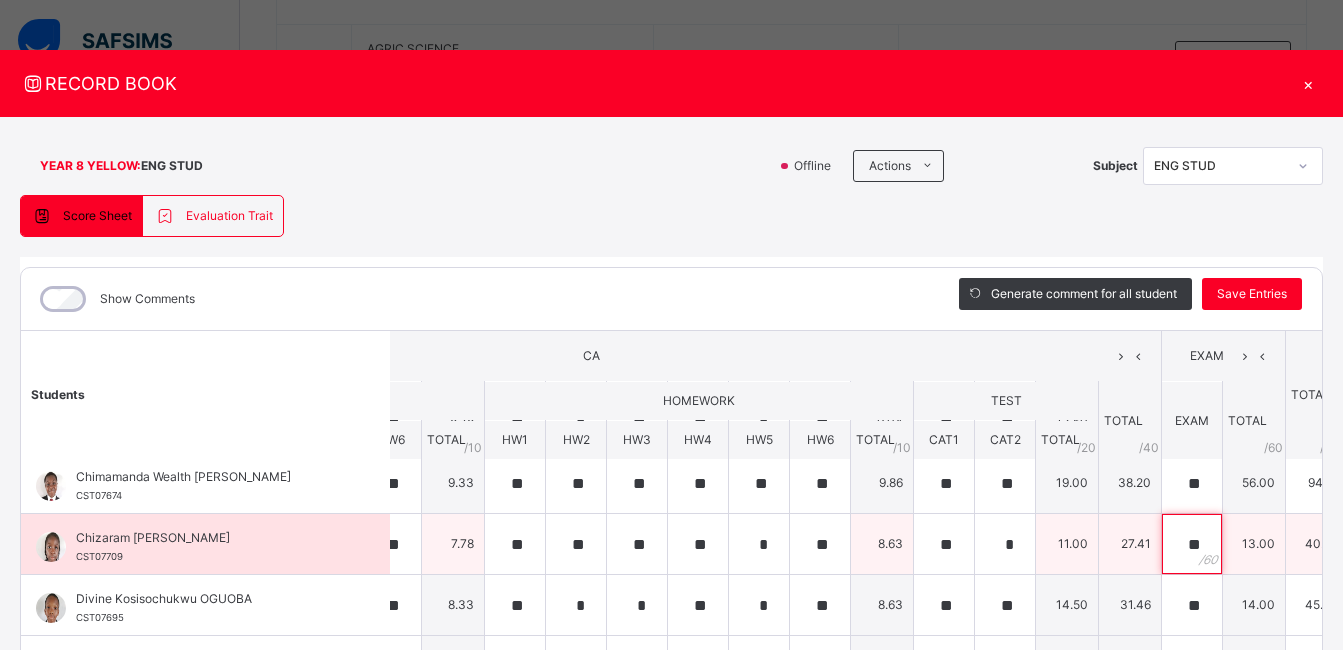 click on "**" at bounding box center (1192, 544) 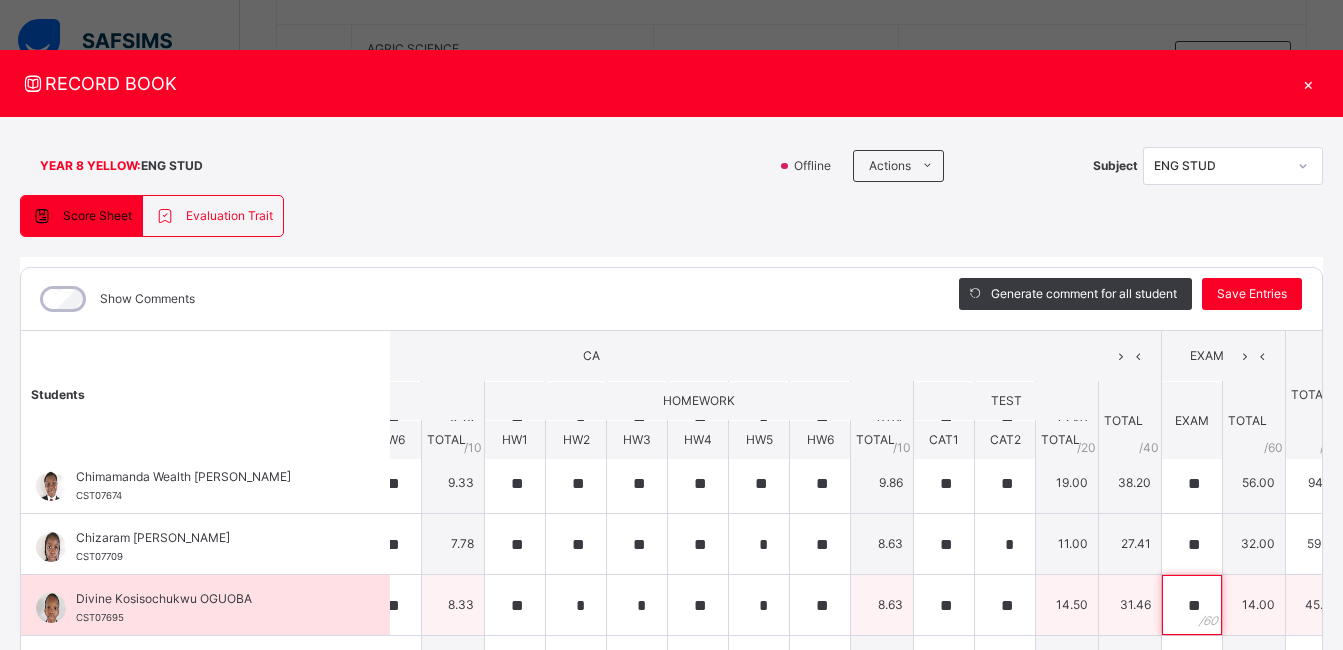click on "**" at bounding box center [1192, 605] 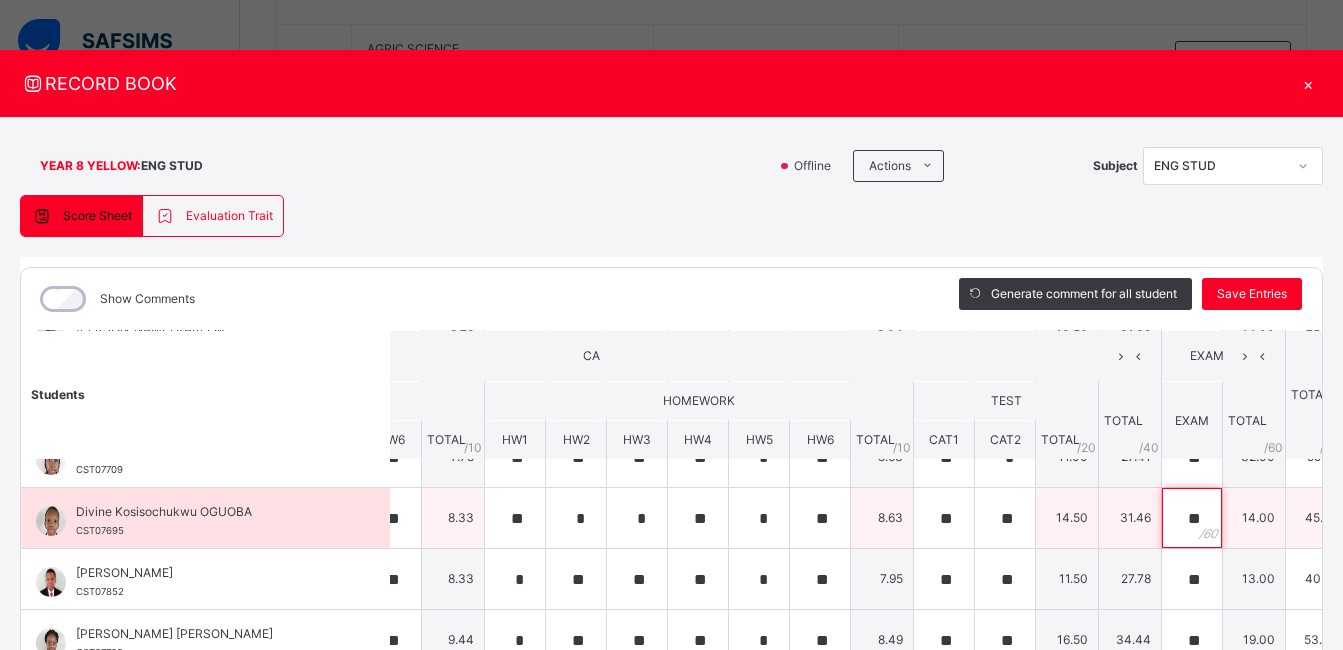 scroll, scrollTop: 337, scrollLeft: 335, axis: both 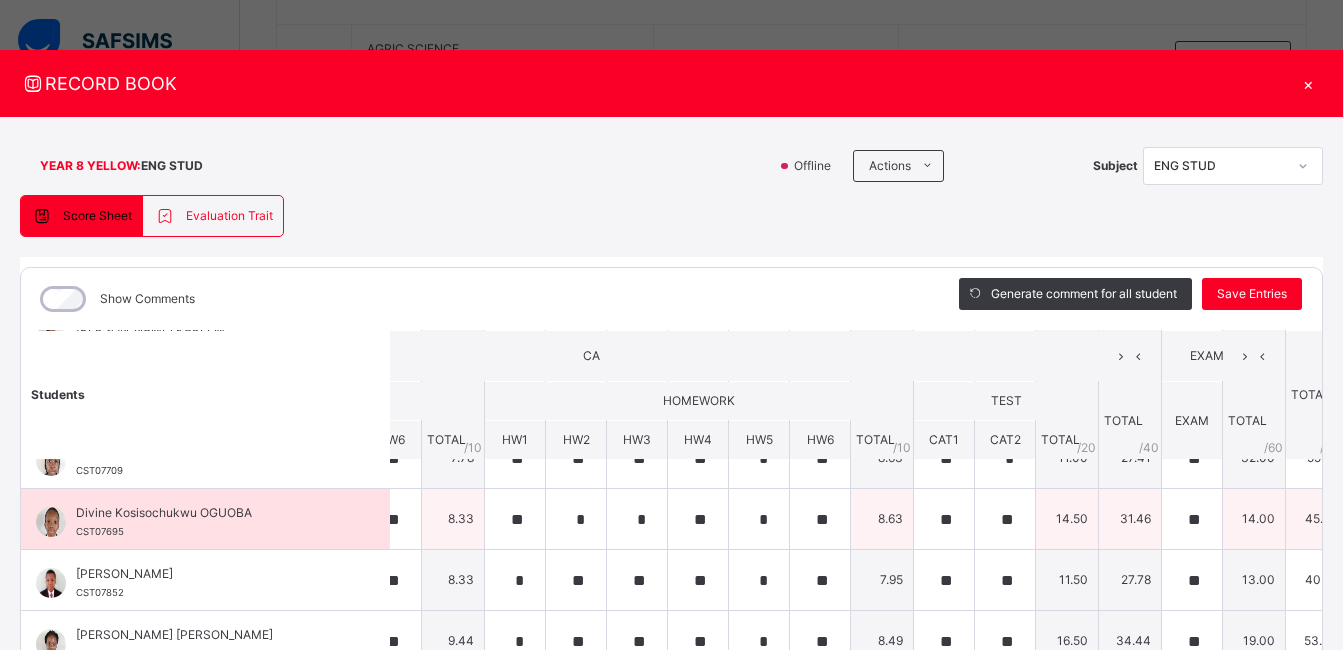 click on "**" at bounding box center [1192, 519] 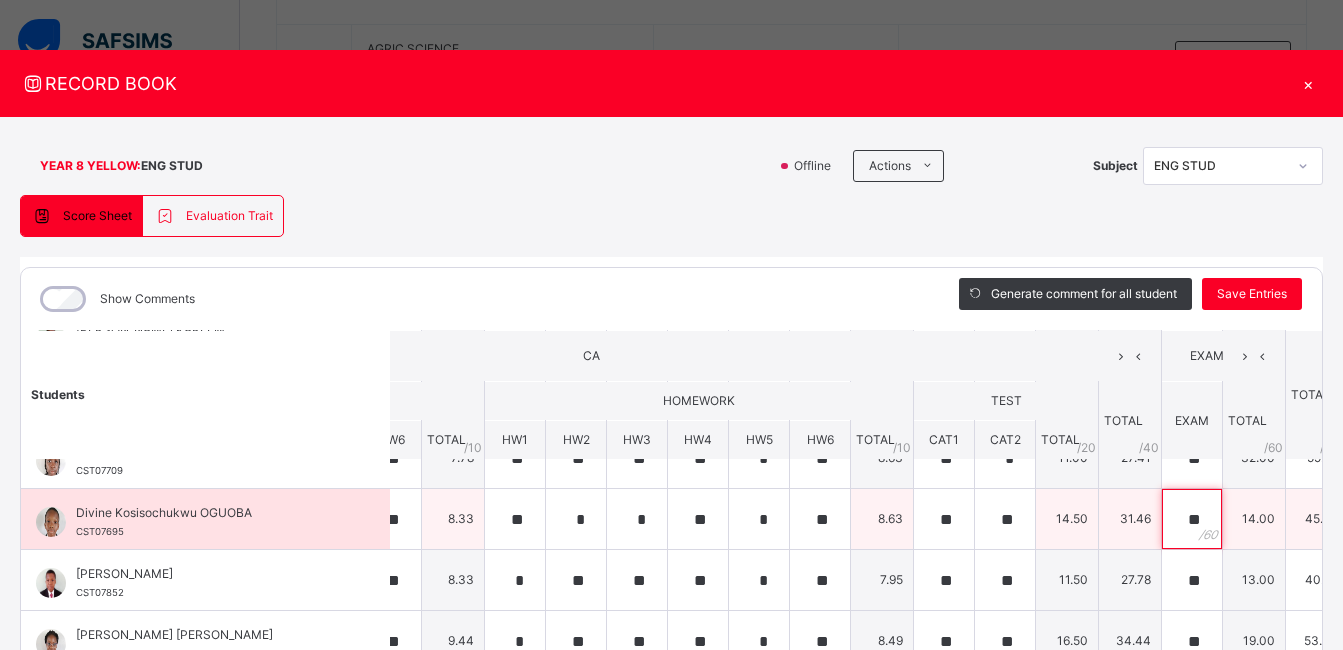 click on "**" at bounding box center [1192, 519] 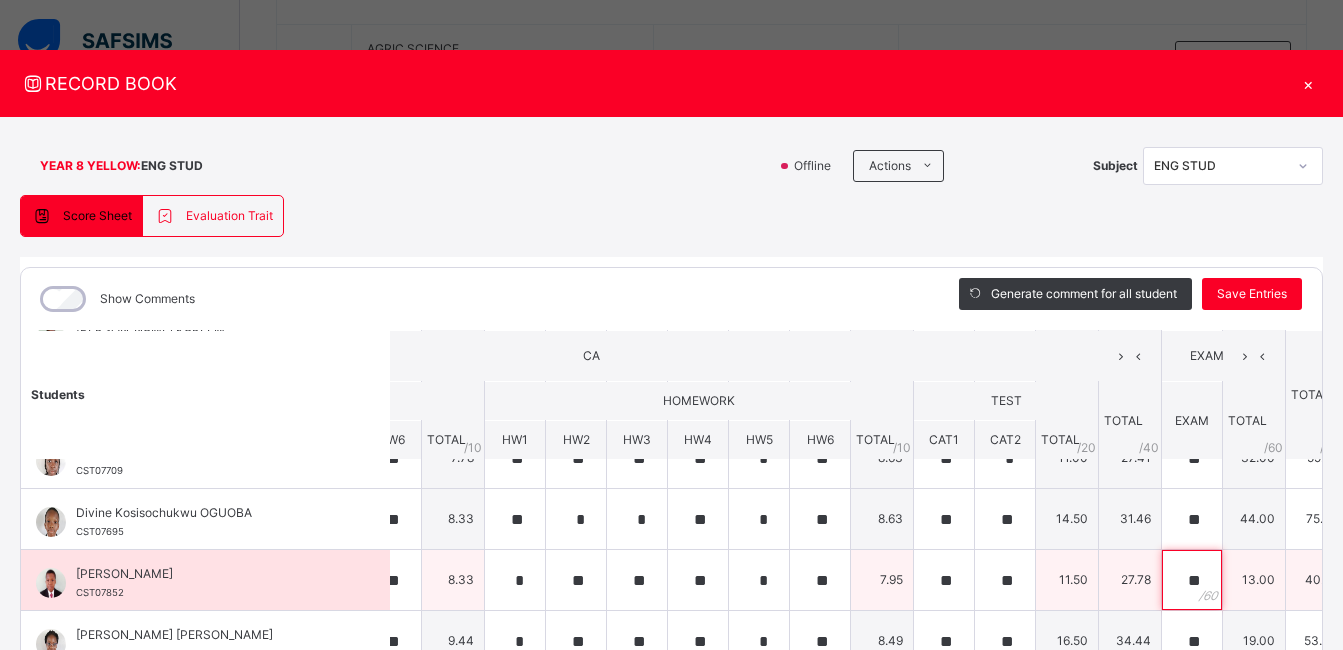 click on "**" at bounding box center [1192, 580] 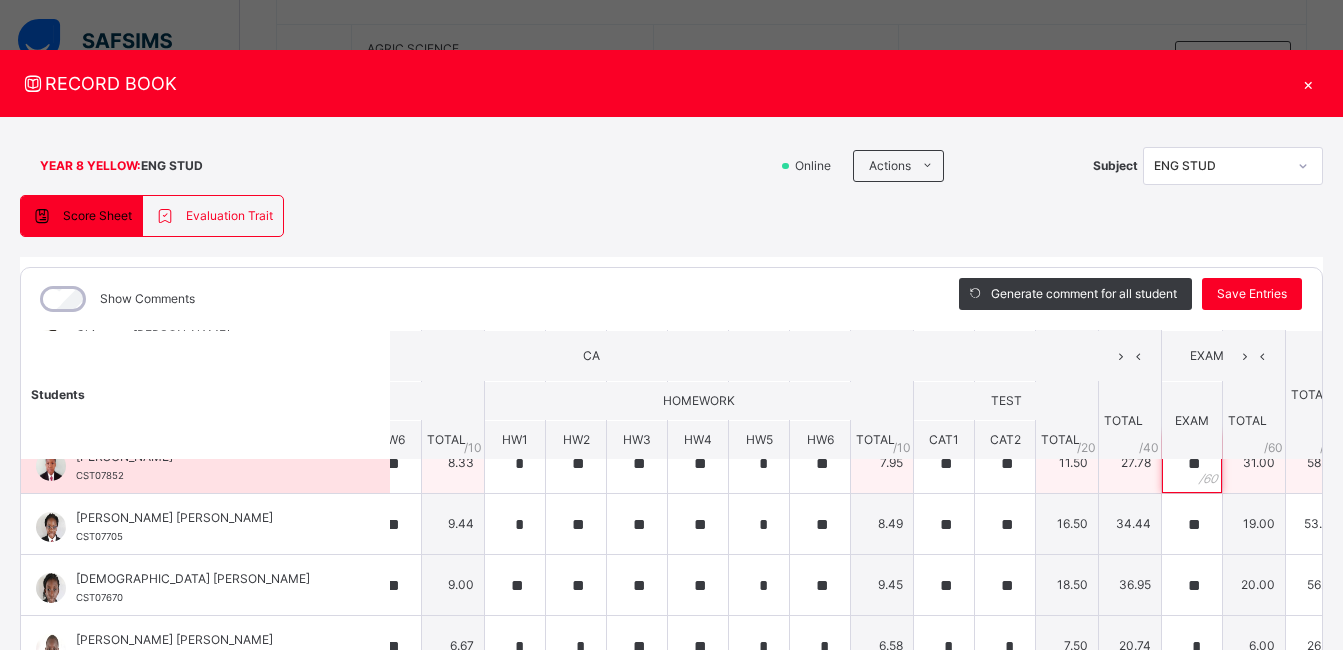 scroll, scrollTop: 455, scrollLeft: 335, axis: both 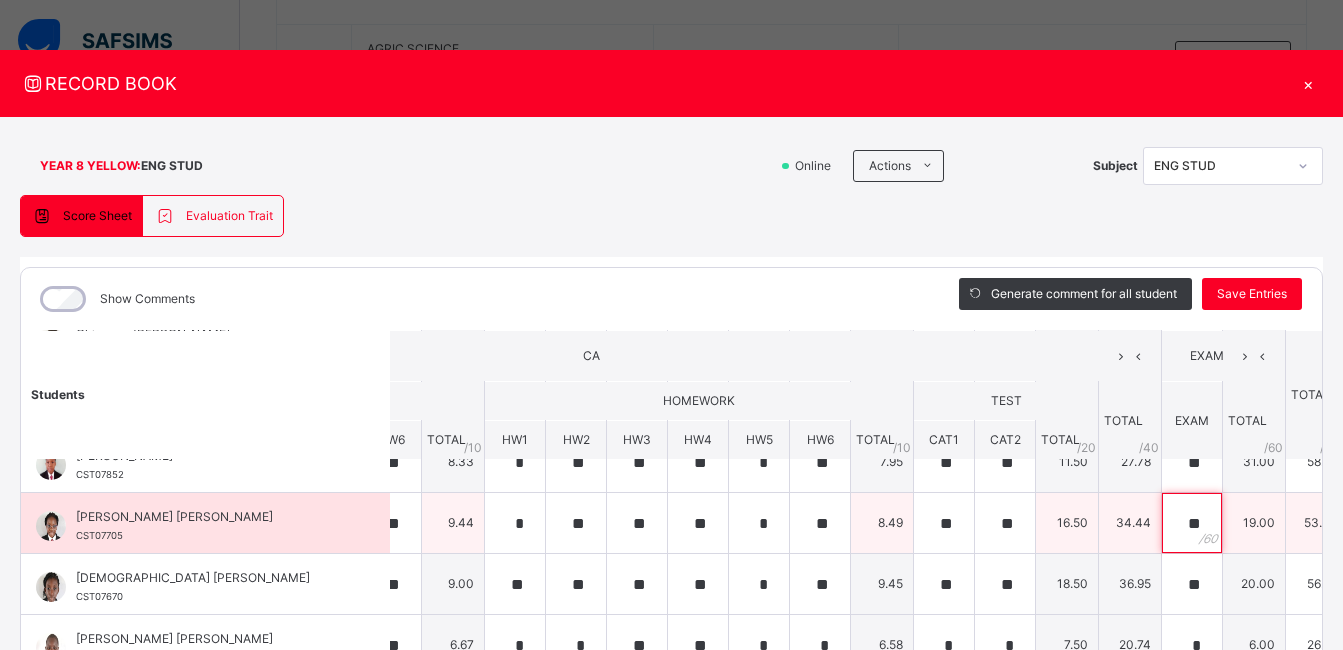 click on "**" at bounding box center [1192, 523] 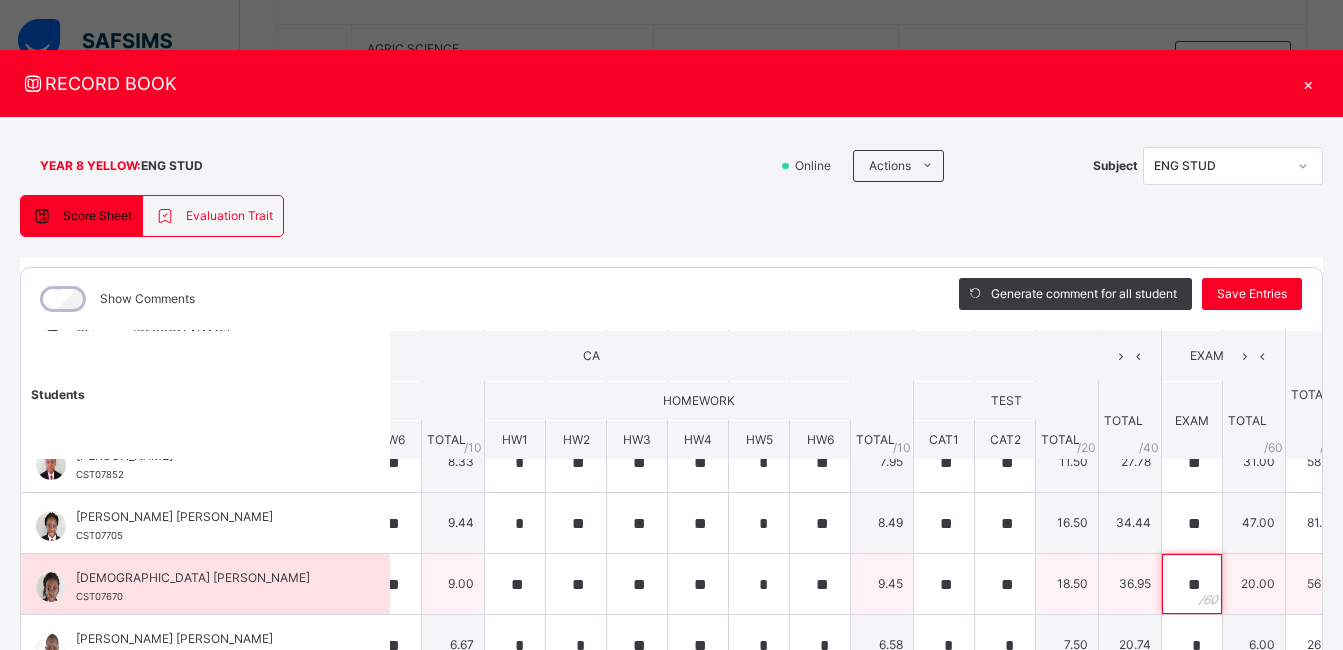 click on "**" at bounding box center [1192, 584] 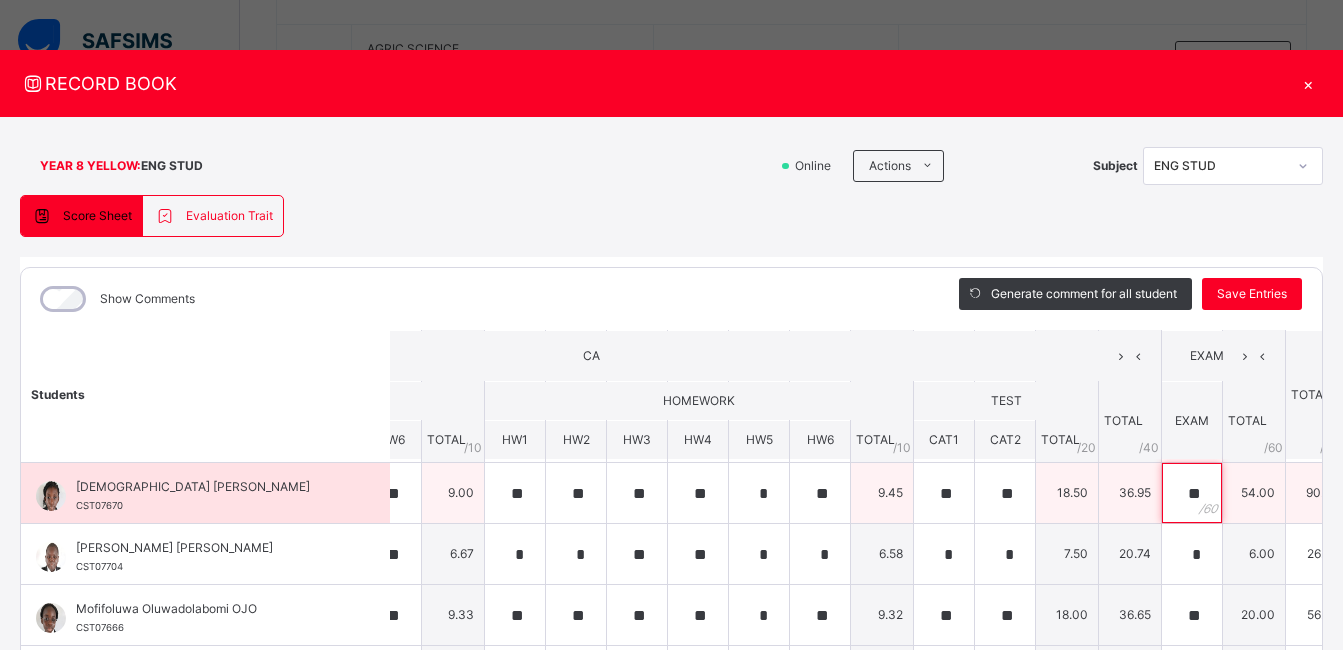 scroll, scrollTop: 547, scrollLeft: 335, axis: both 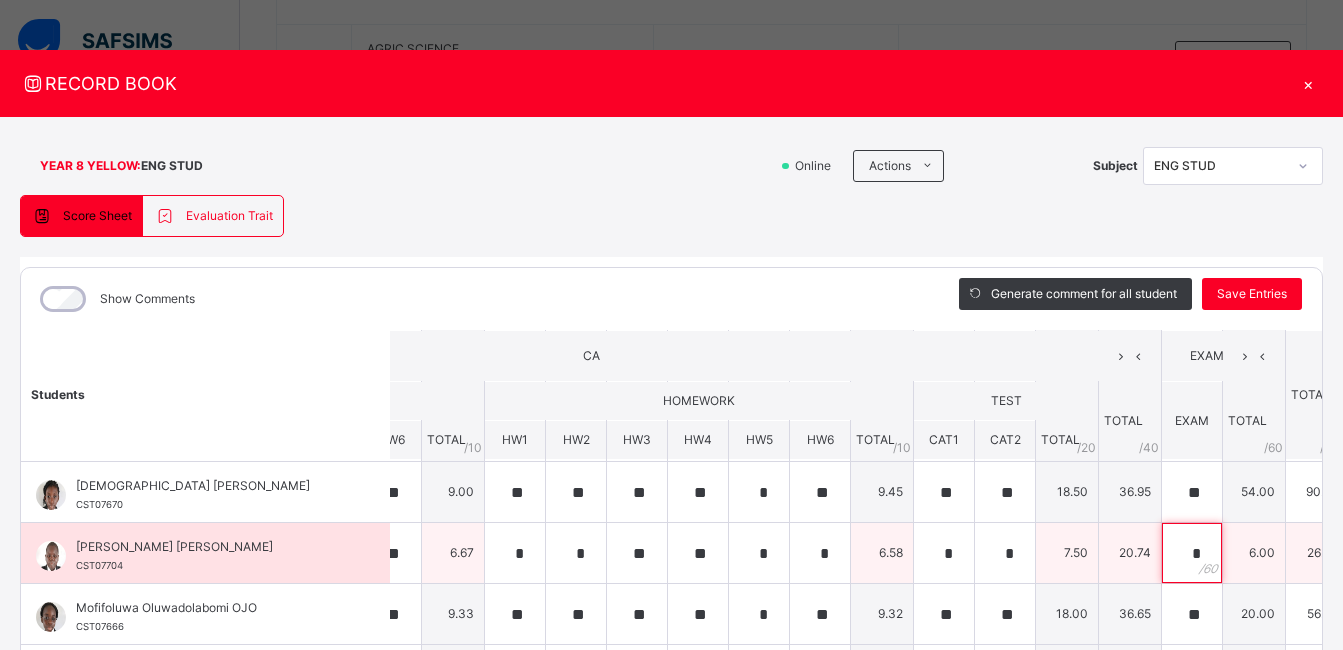 click on "*" at bounding box center [1192, 553] 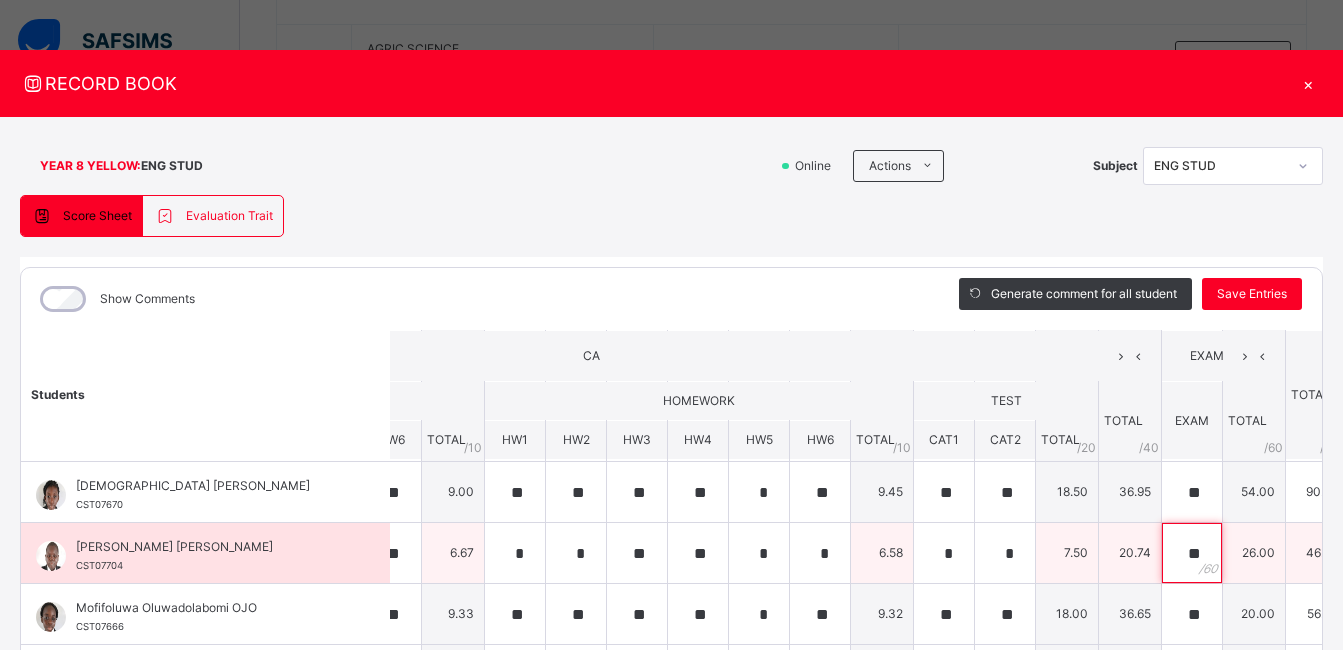 scroll, scrollTop: 621, scrollLeft: 335, axis: both 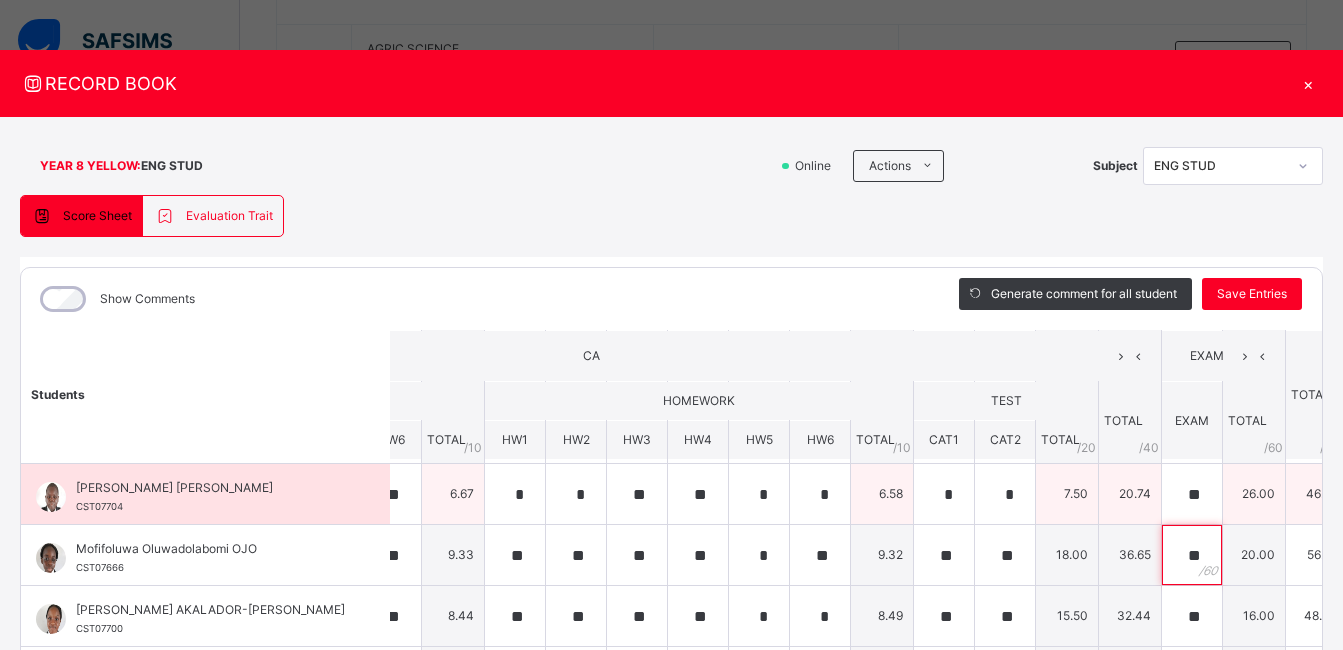 click on "**" at bounding box center [1192, 555] 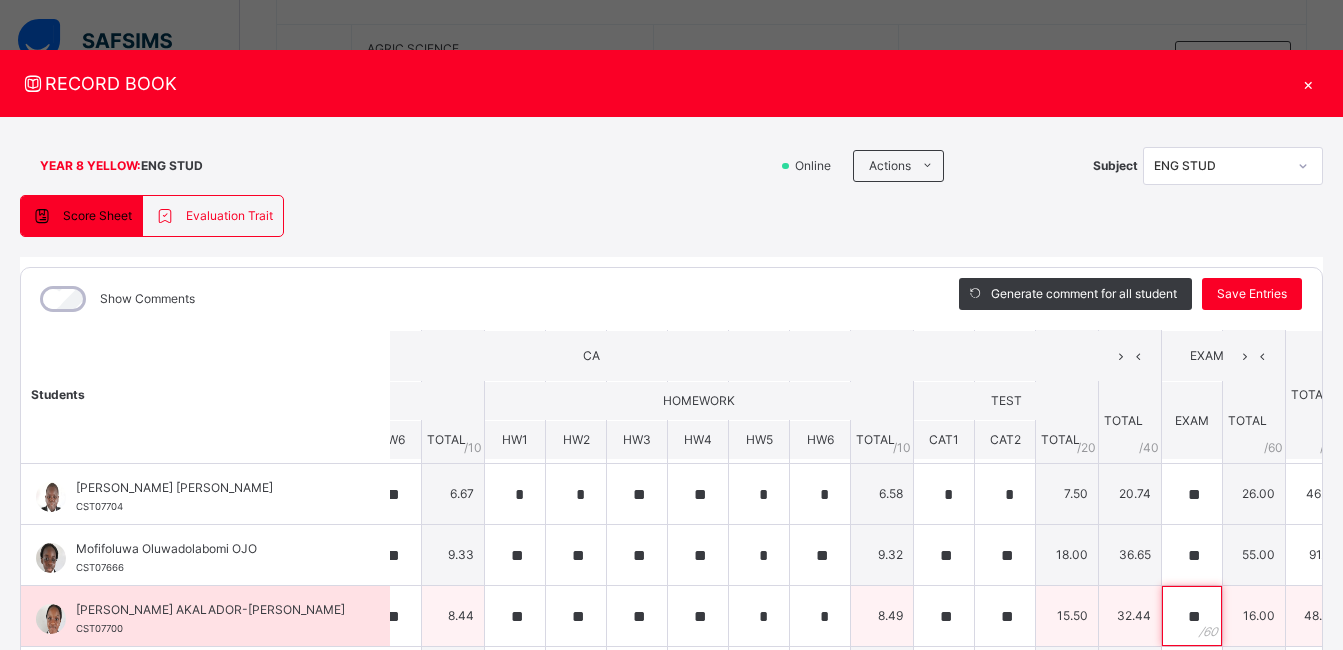 click on "**" at bounding box center [1192, 616] 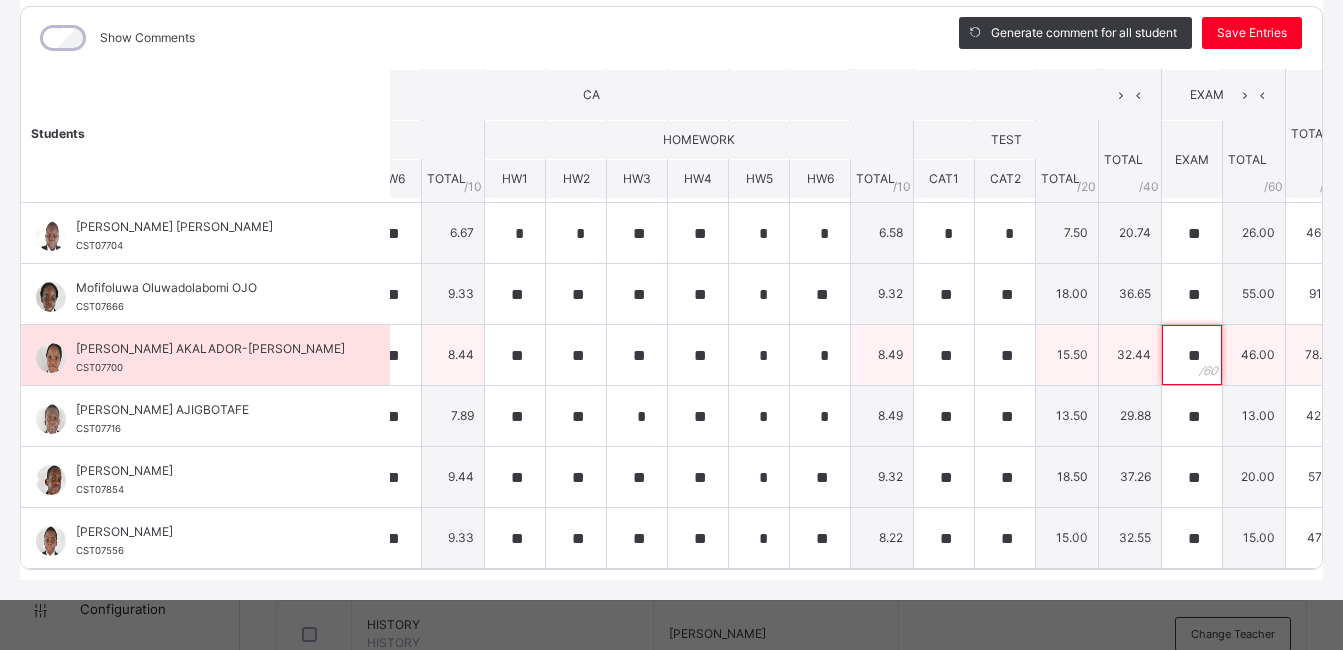 scroll, scrollTop: 274, scrollLeft: 25, axis: both 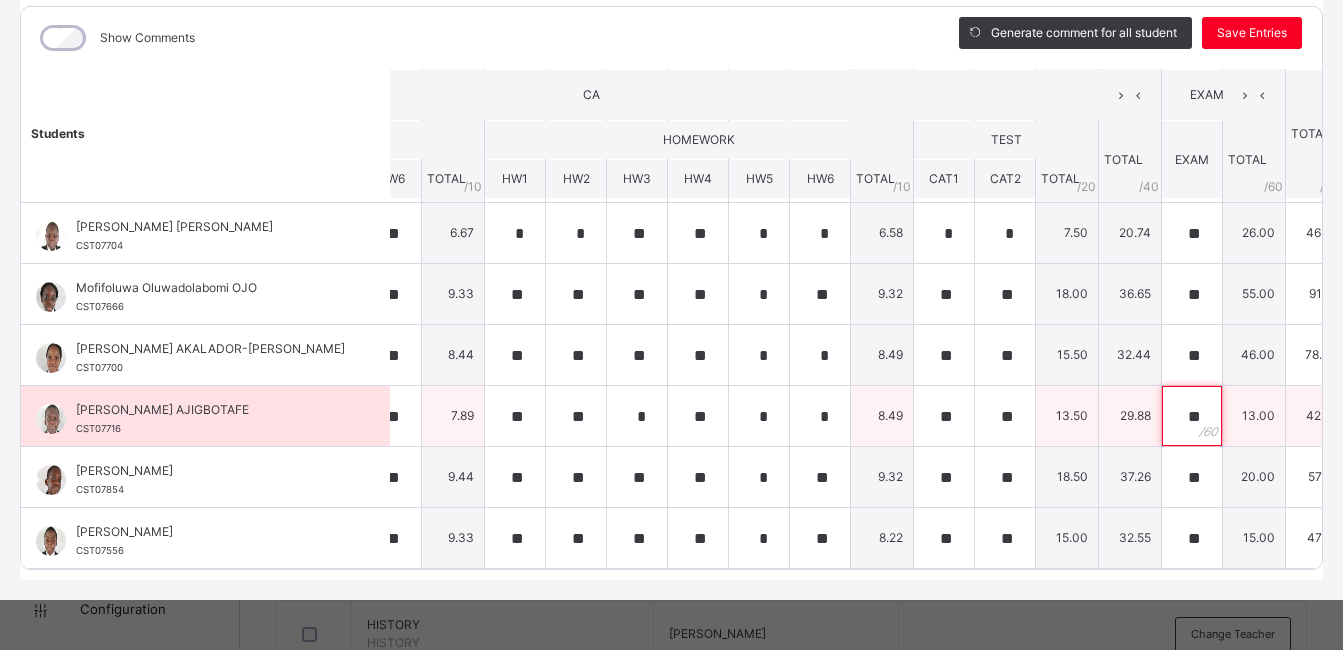 click on "**" at bounding box center [1192, 416] 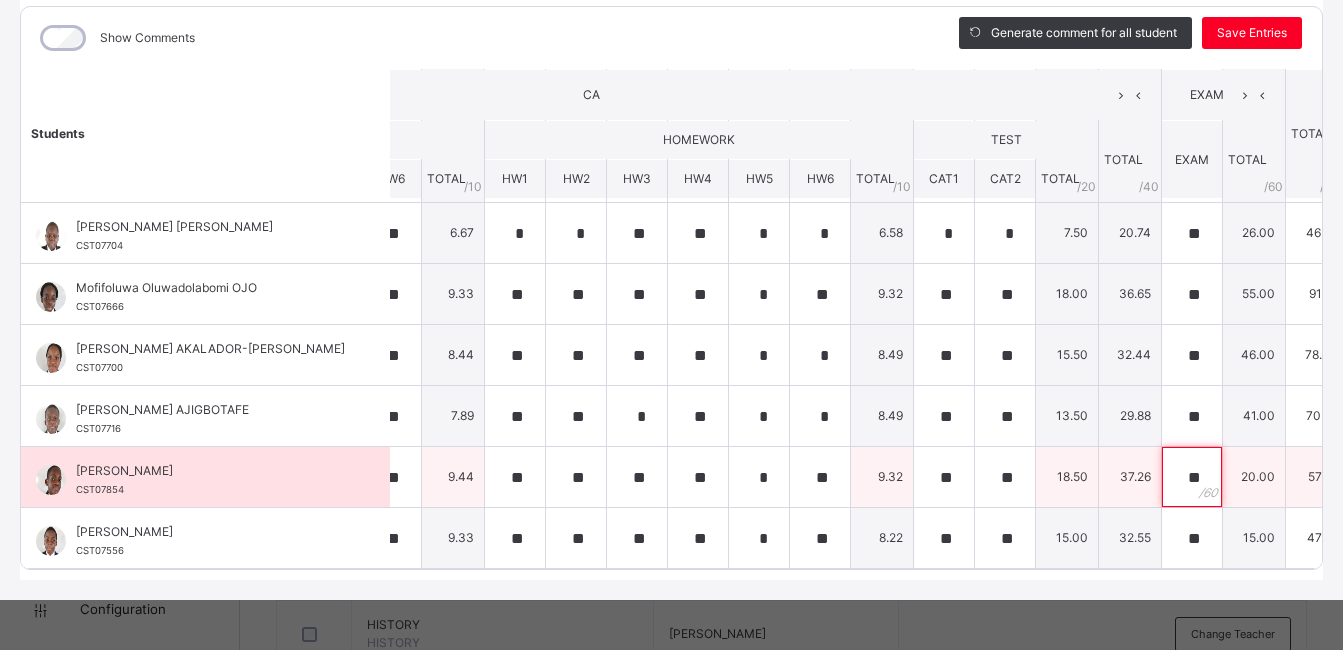 click on "**" at bounding box center [1192, 477] 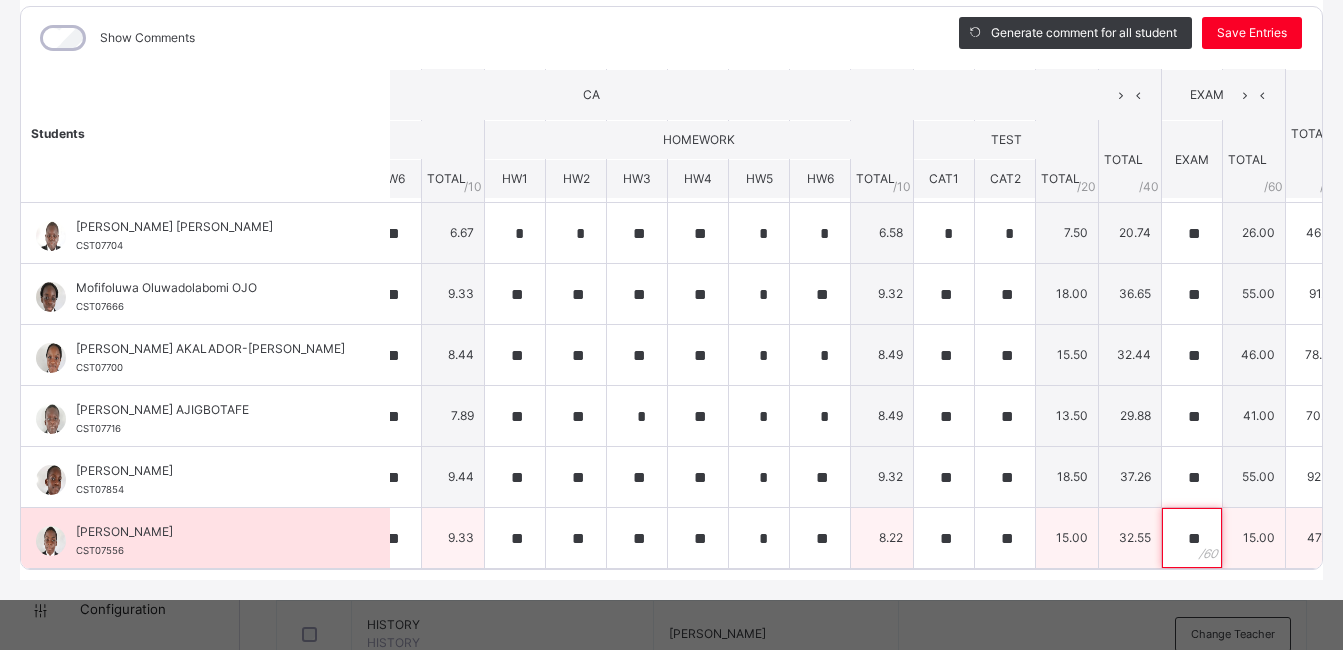 click on "**" at bounding box center (1192, 538) 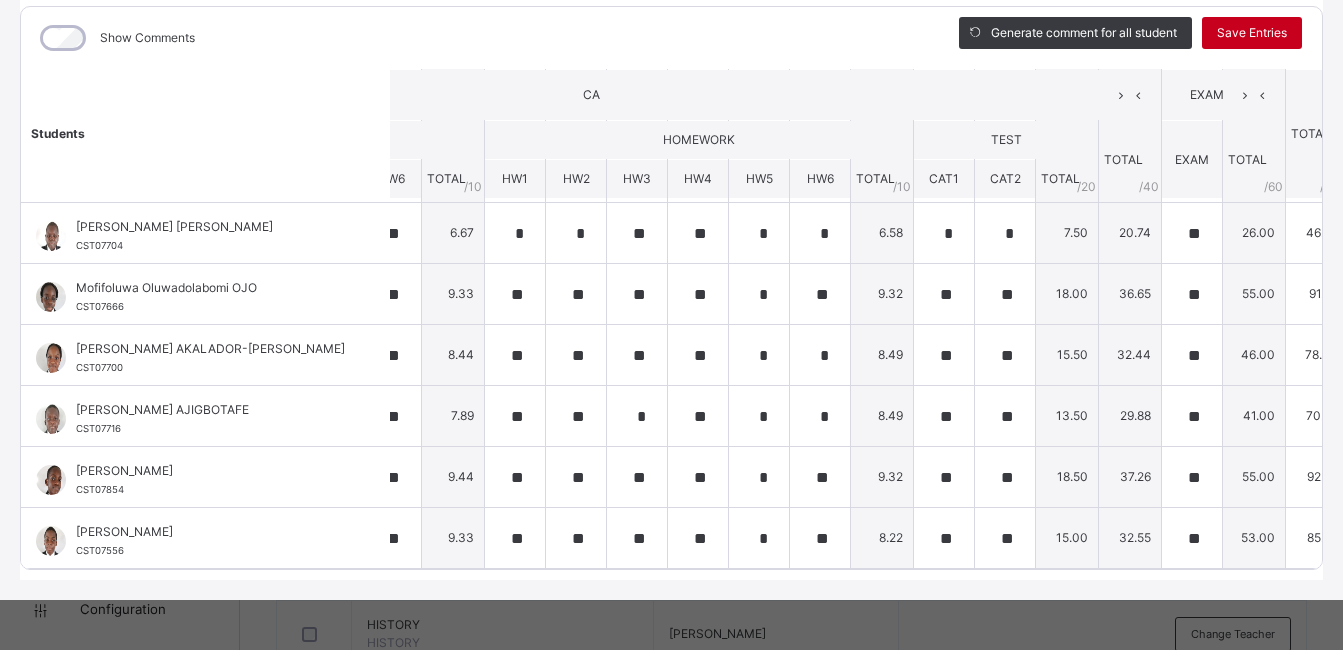 click on "Save Entries" at bounding box center [1252, 33] 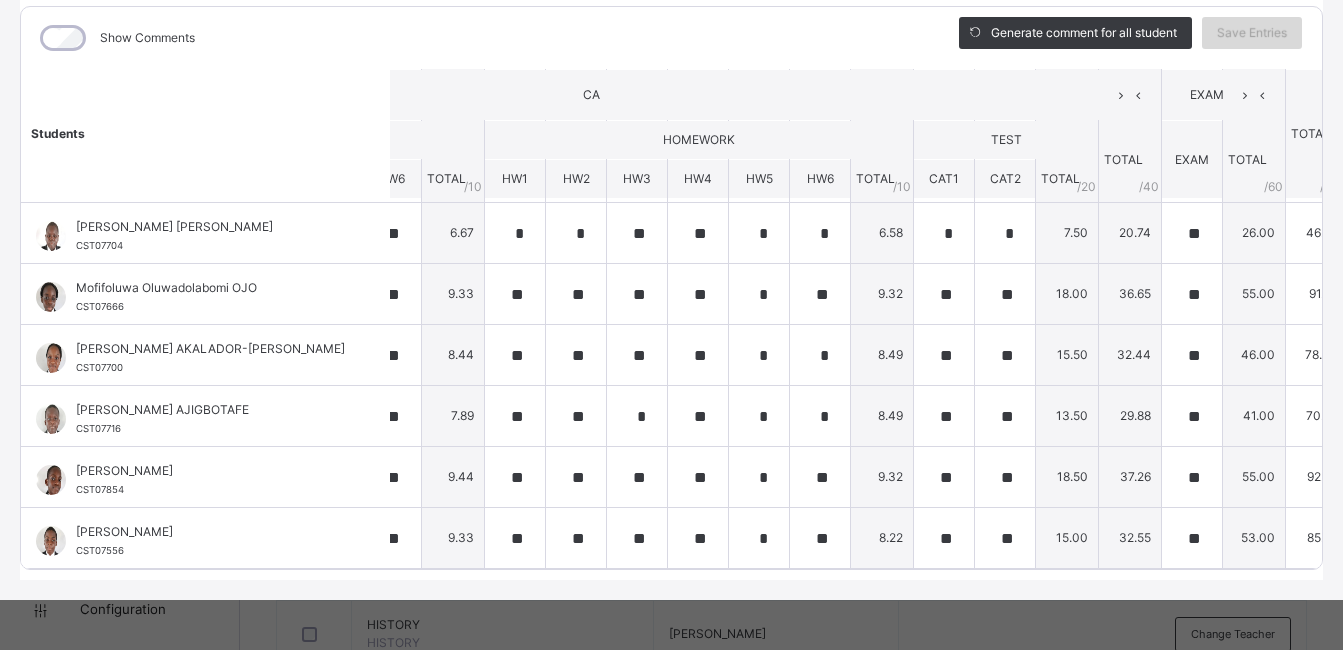scroll, scrollTop: 274, scrollLeft: 0, axis: vertical 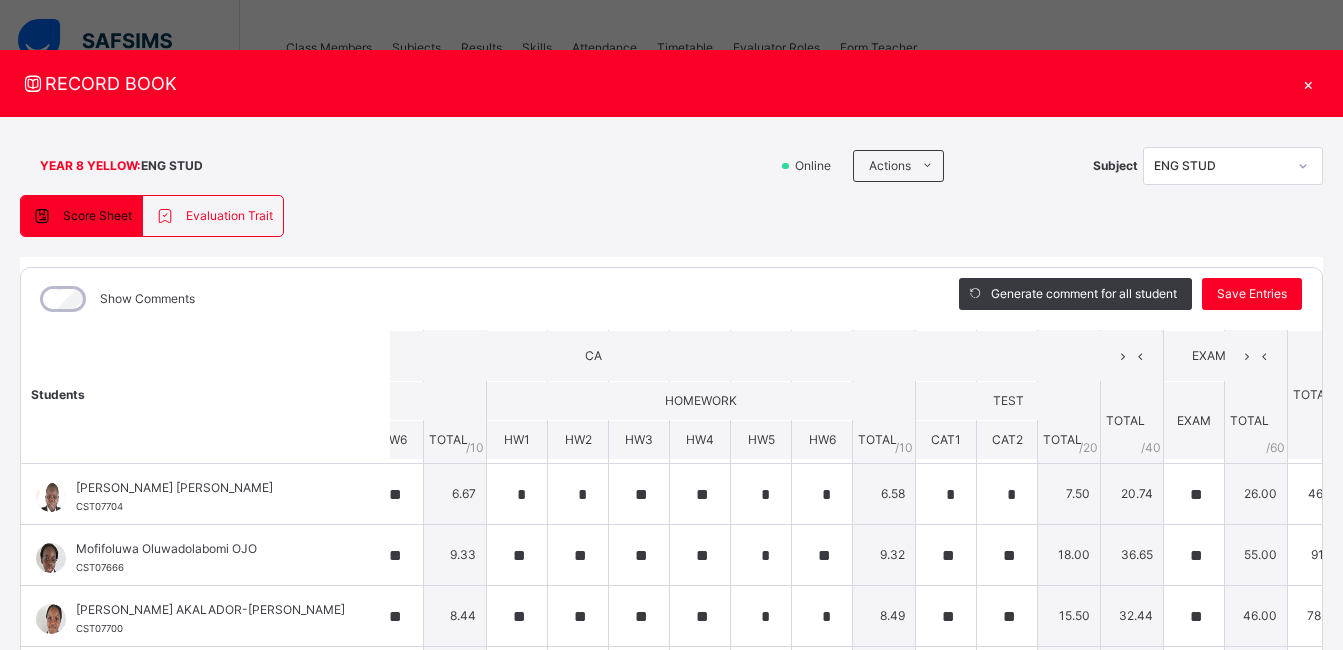 click on "×" at bounding box center [1308, 83] 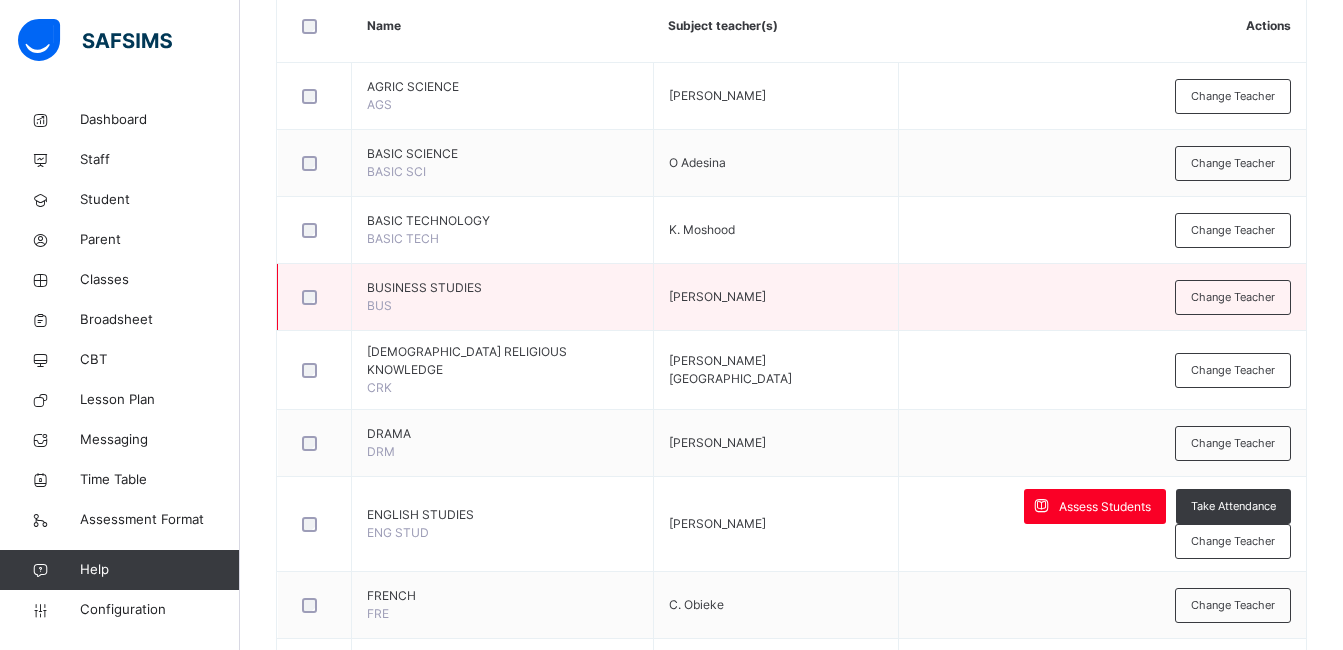 scroll, scrollTop: 516, scrollLeft: 0, axis: vertical 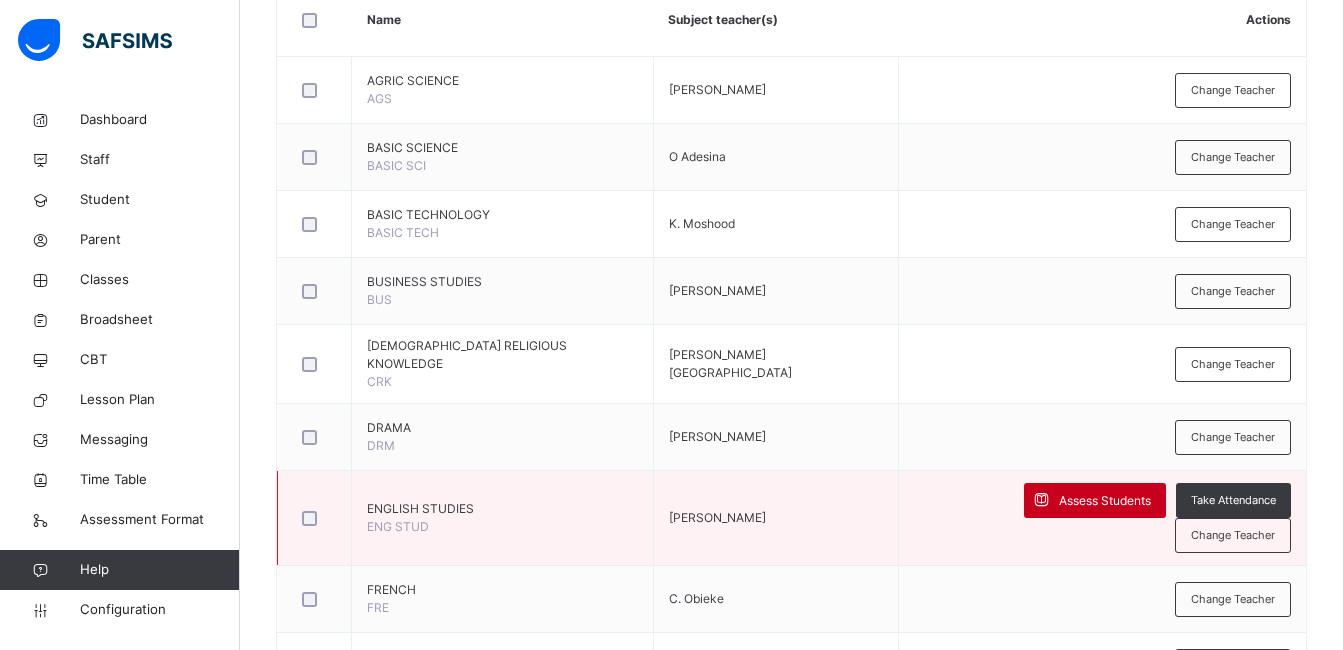 click on "Assess Students" at bounding box center (1105, 501) 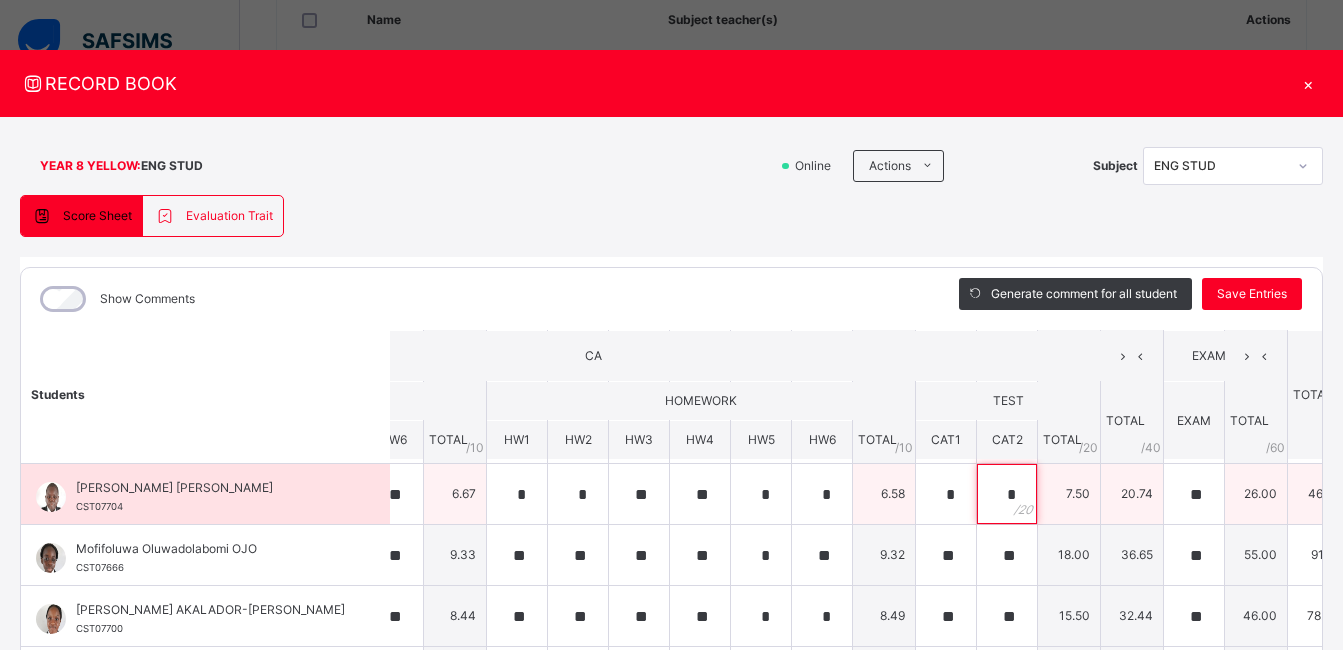 click on "*" at bounding box center [1007, 494] 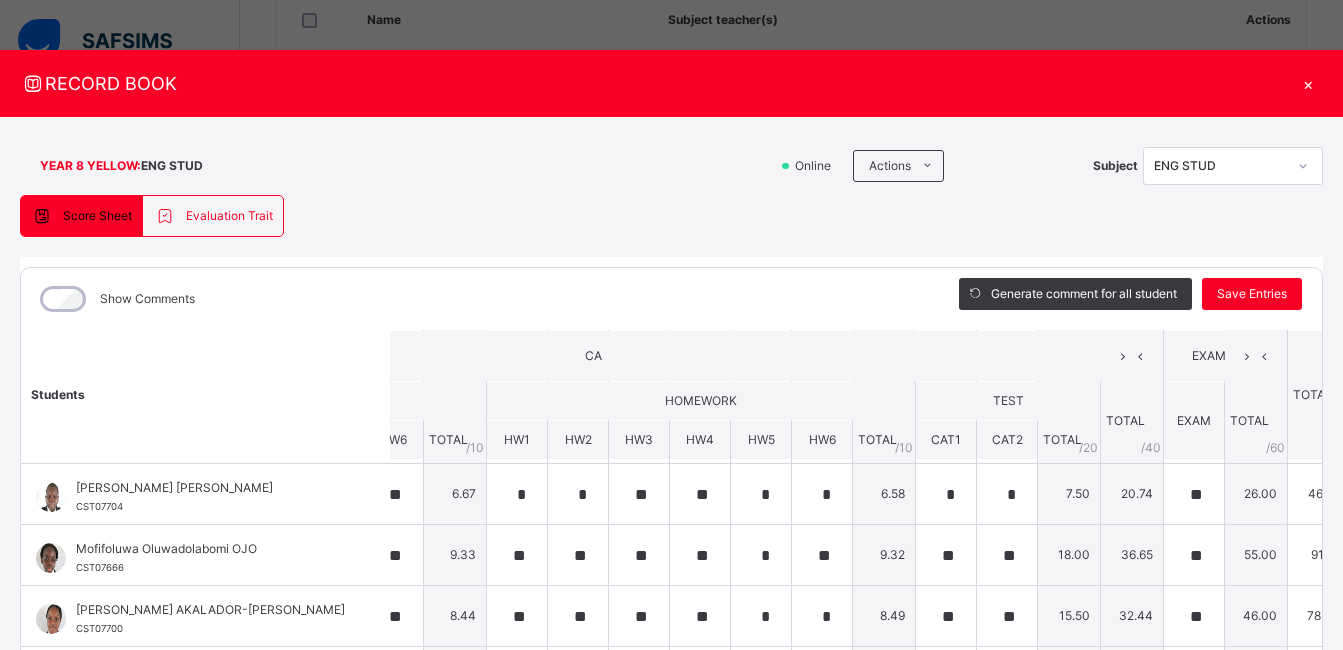 click on "Score Sheet Evaluation Trait Score Sheet Evaluation Trait Show Comments   Generate comment for all student   Save Entries Class Level:  YEAR 8   YELLOW Subject:  ENG STUD Session:  2024/2025 Session Session:  Third Term Students CA EXAM TOTAL /100 Comment CLASSWORK HOMEWORK TEST TOTAL / 40 EXAM TOTAL / 60 CW1 CW2 CW3 CW4 CW5 CW6 TOTAL / 10 HW1 HW2 HW3 HW4 HW5 HW6 TOTAL / 10 CAT1 CAT2 TOTAL / 20 Adelekan Oyeniyi SOBOWALE CST07708 Adelekan Oyeniyi SOBOWALE CST07708 * ** ** * * ** 7.11 * * ** ** * * 7.12 ** ** 13.50 27.73 ** 42.00 69.73 Generate comment 0 / 250   ×   Subject Teacher’s Comment Generate and see in full the comment developed by the AI with an option to regenerate the comment JS Adelekan Oyeniyi SOBOWALE   CST07708   Total 69.73  / 100.00 Sims Bot   Regenerate     Use this comment   Amanam Donald ADOLPHUS CST07847 Amanam Donald ADOLPHUS CST07847 ** ** ** * * ** 8.56 ** ** ** ** * ** 9.32 ** ** 17.00 34.87 ** 47.00 81.88 Generate comment 0 / 250   ×   Subject Teacher’s Comment JS   CST07847" at bounding box center (671, 518) 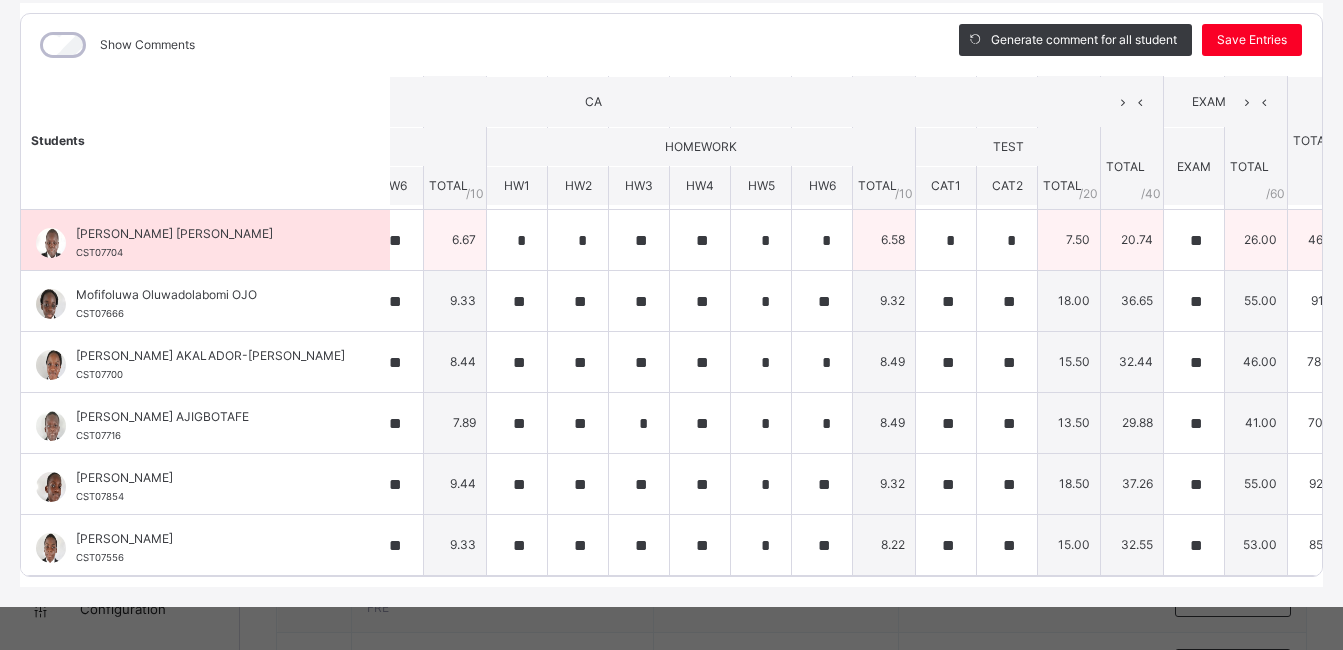scroll, scrollTop: 276, scrollLeft: 23, axis: both 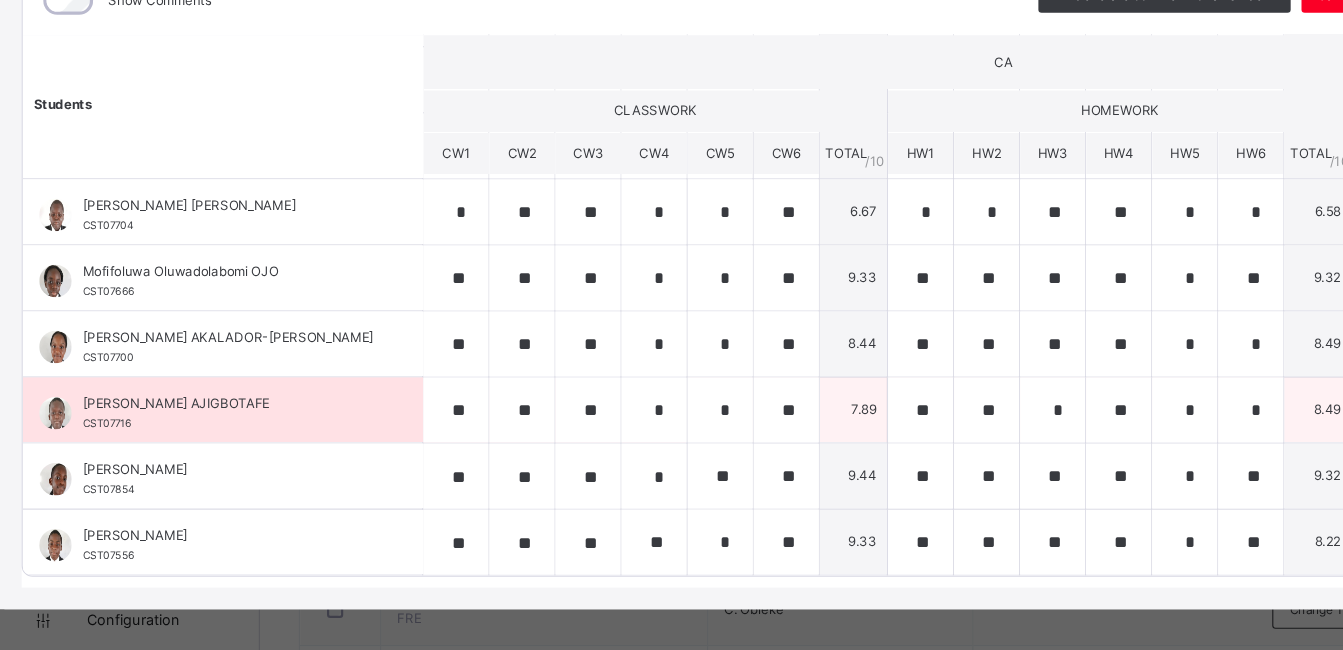 click on "7.89" at bounding box center (788, 416) 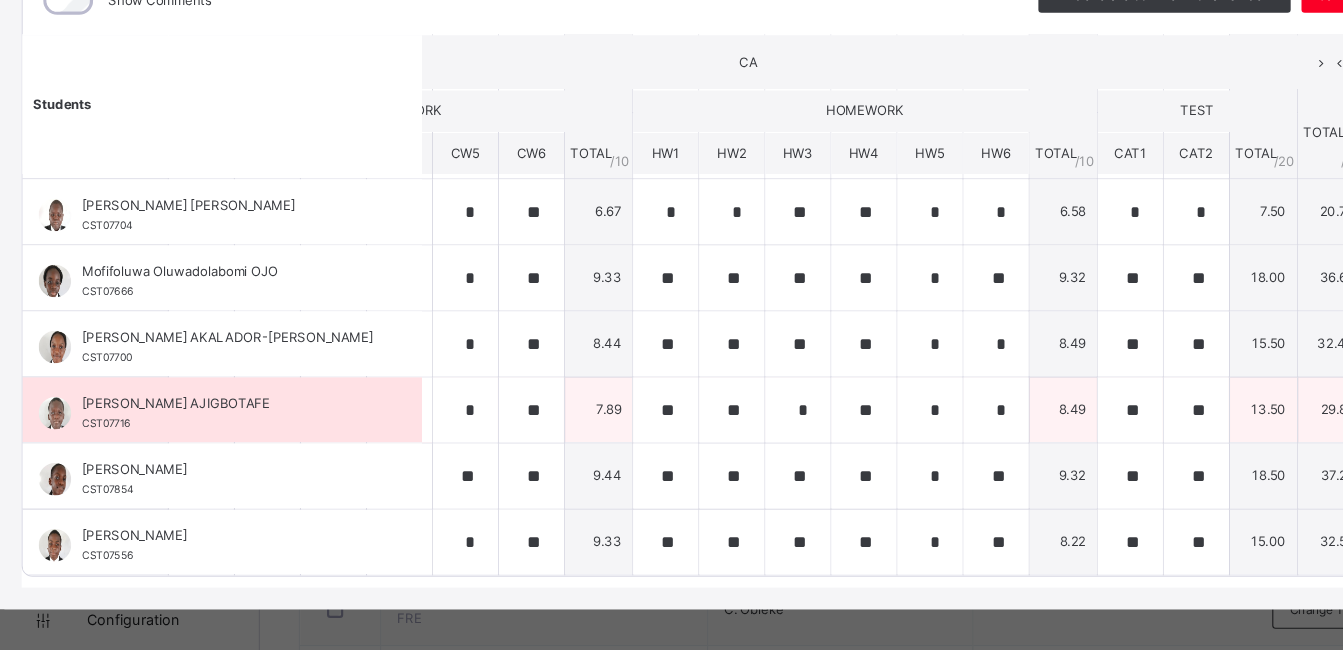 scroll, scrollTop: 621, scrollLeft: 335, axis: both 